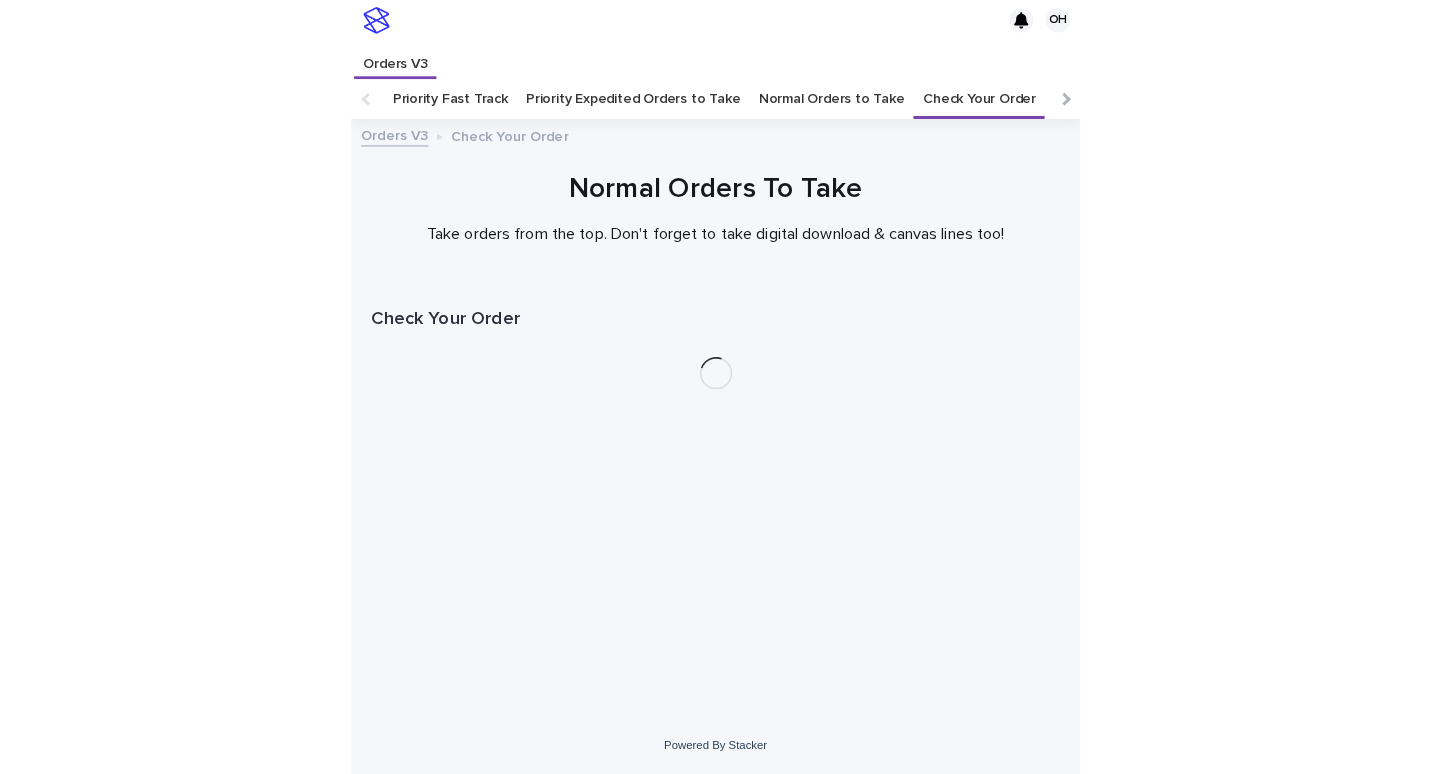 scroll, scrollTop: 0, scrollLeft: 0, axis: both 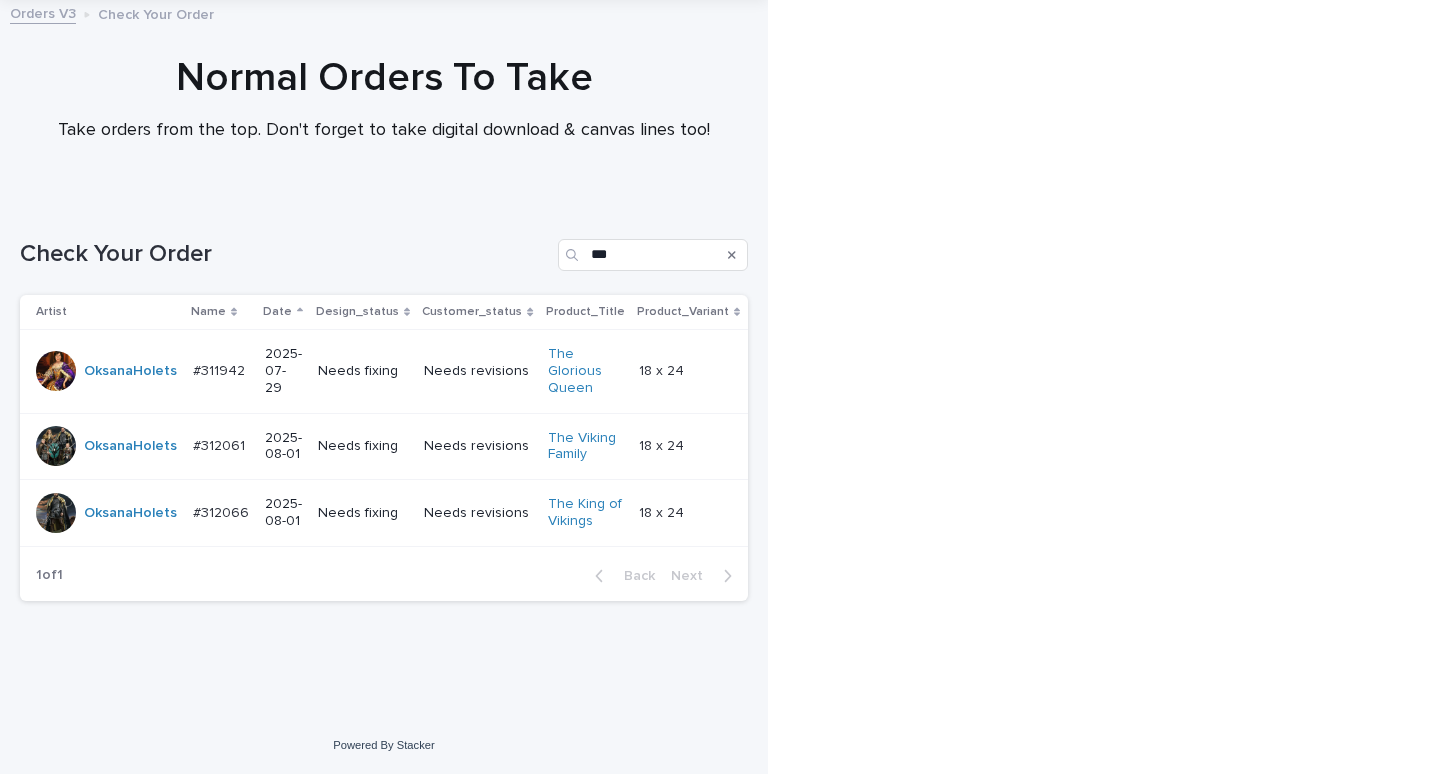 click on "#311942" at bounding box center (221, 369) 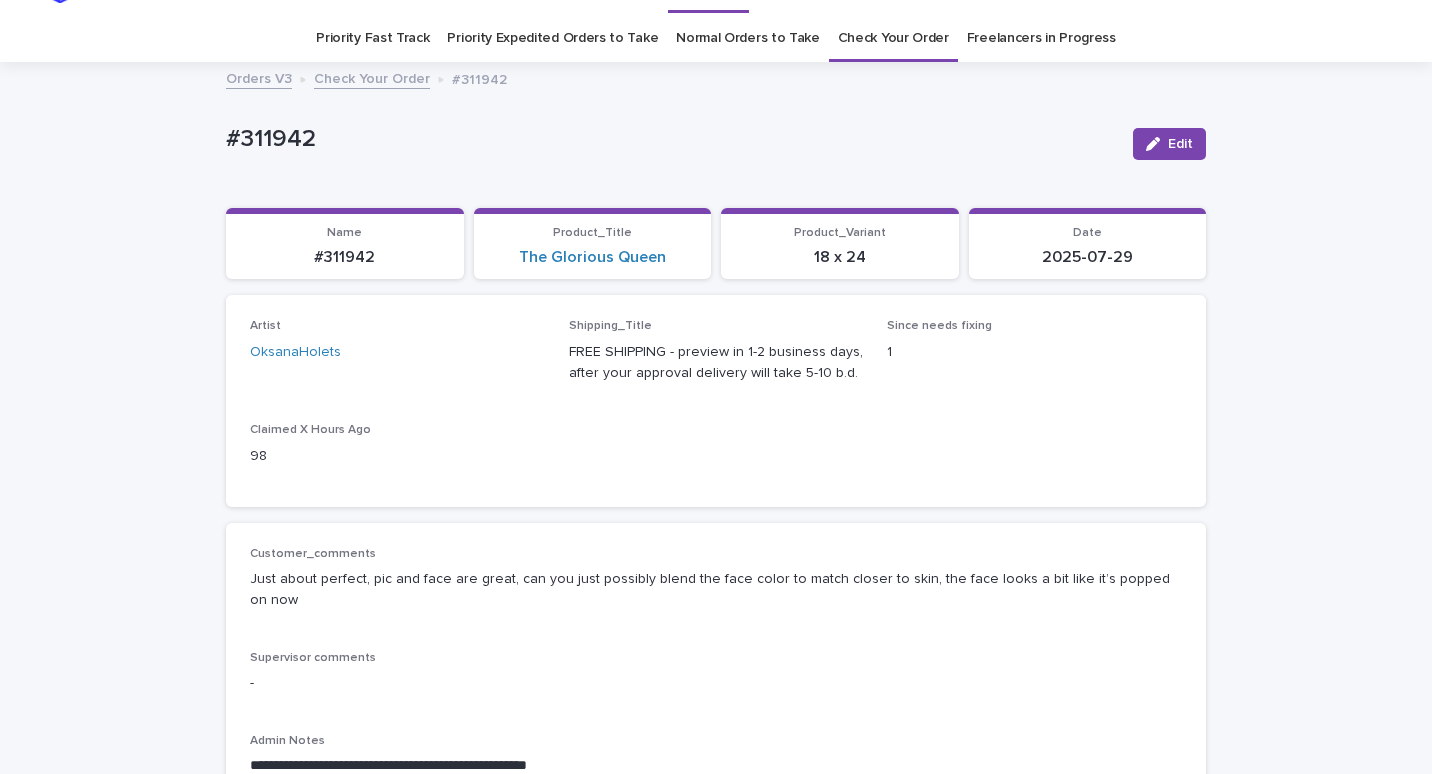 scroll, scrollTop: 0, scrollLeft: 0, axis: both 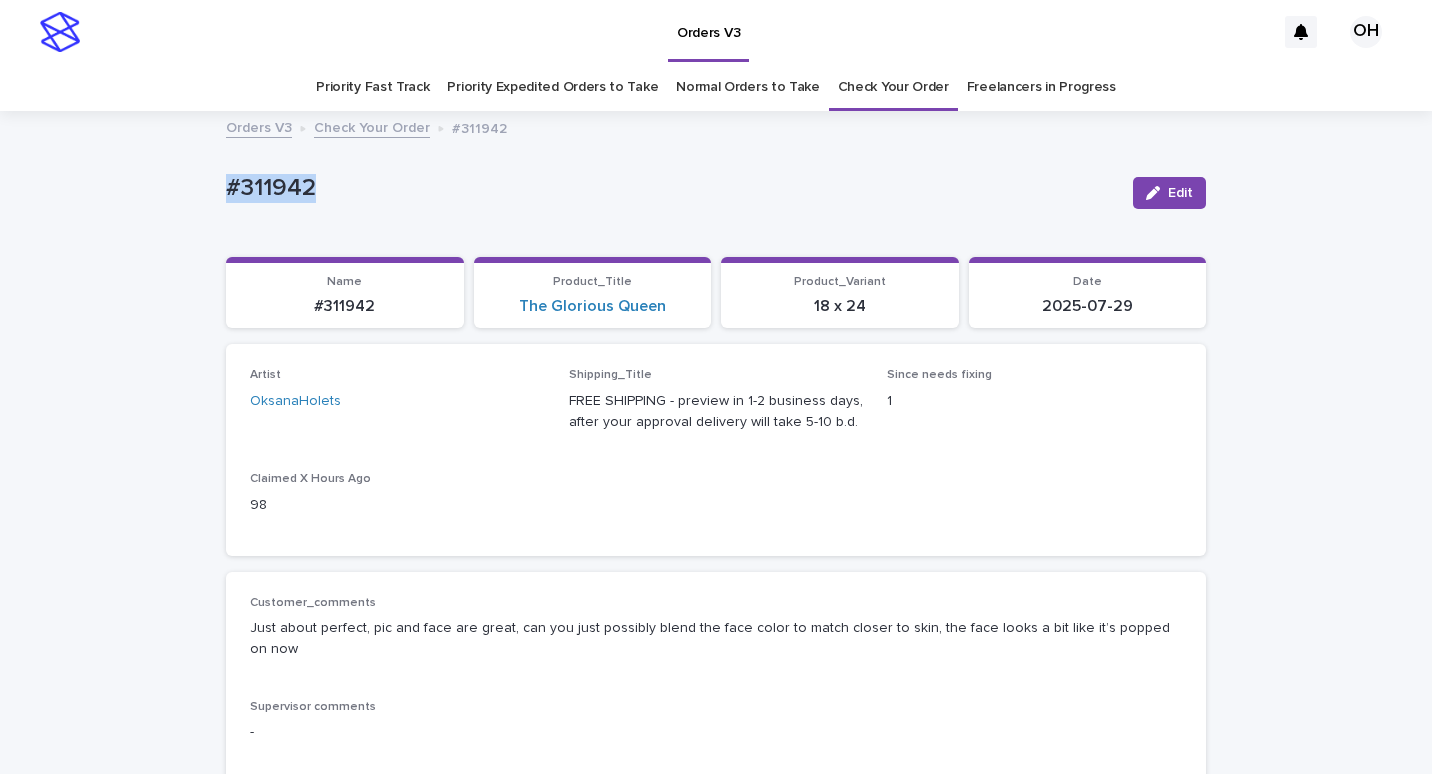 drag, startPoint x: 330, startPoint y: 177, endPoint x: 201, endPoint y: 175, distance: 129.0155 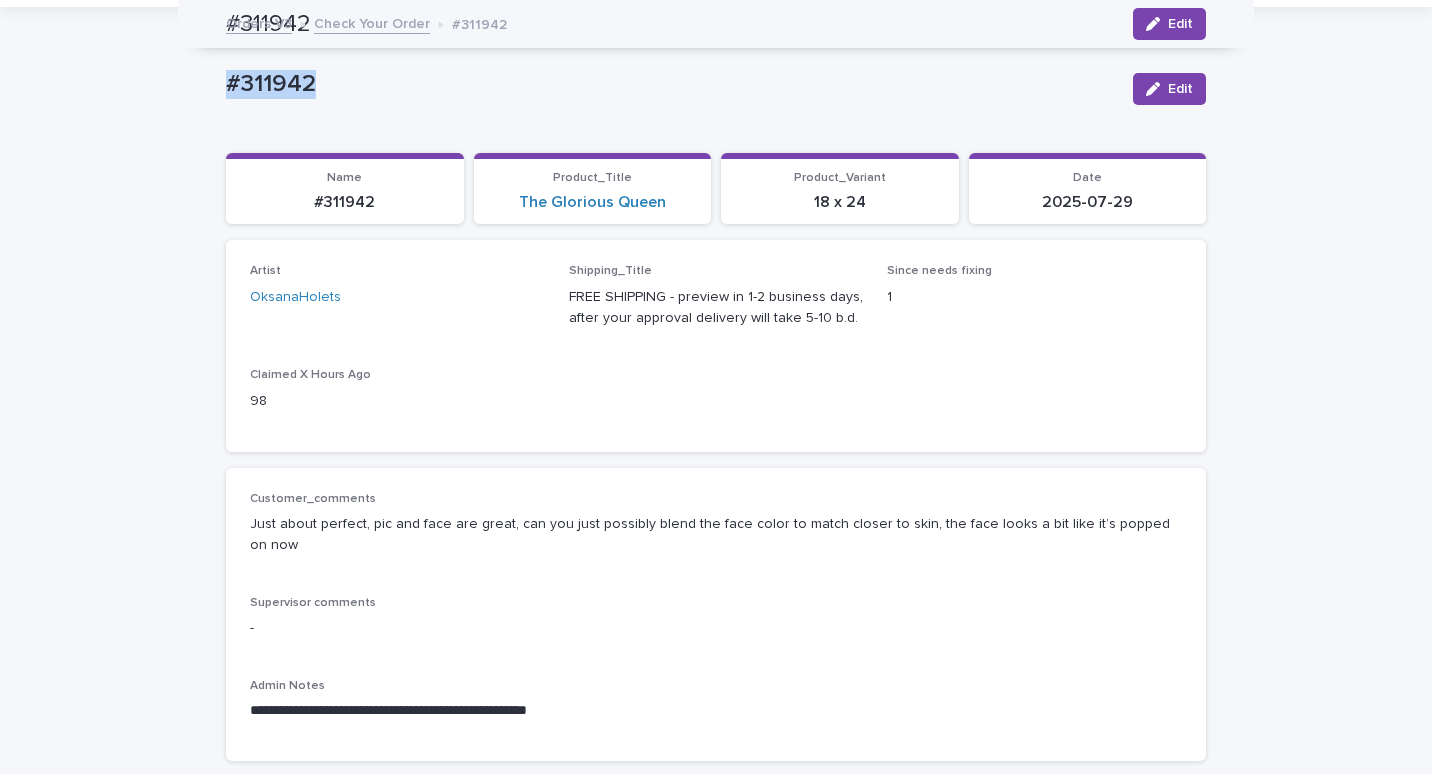 scroll, scrollTop: 100, scrollLeft: 0, axis: vertical 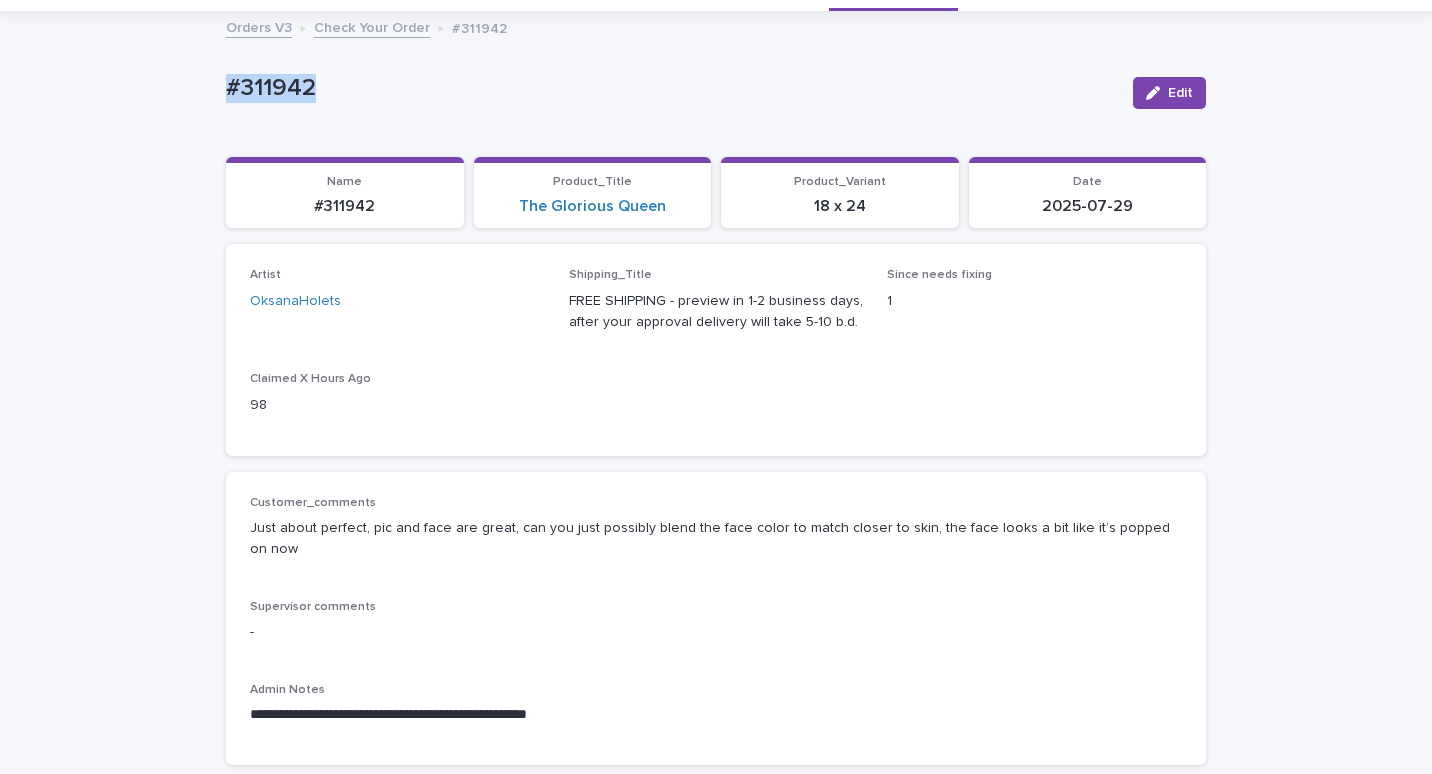 copy on "#311942" 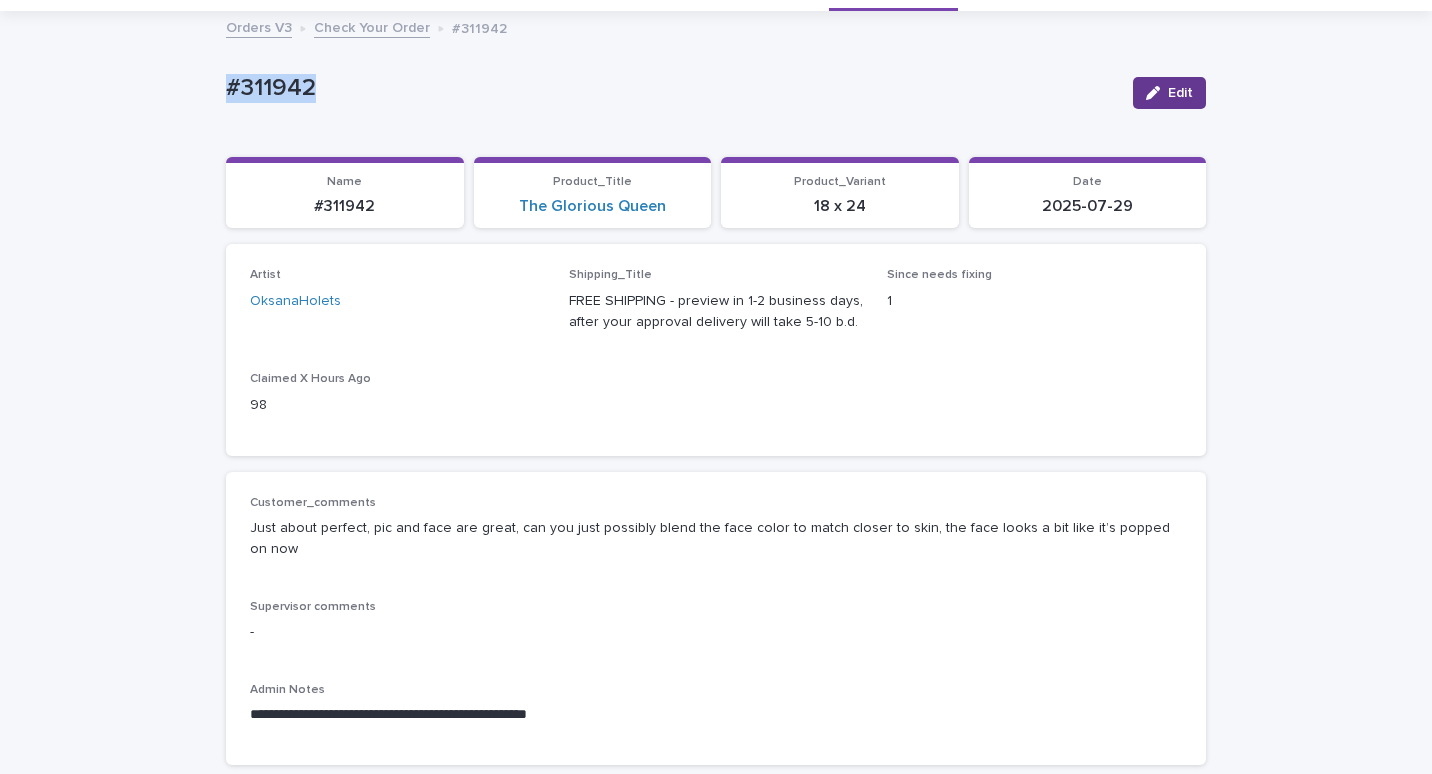 click on "Edit" at bounding box center [1180, 93] 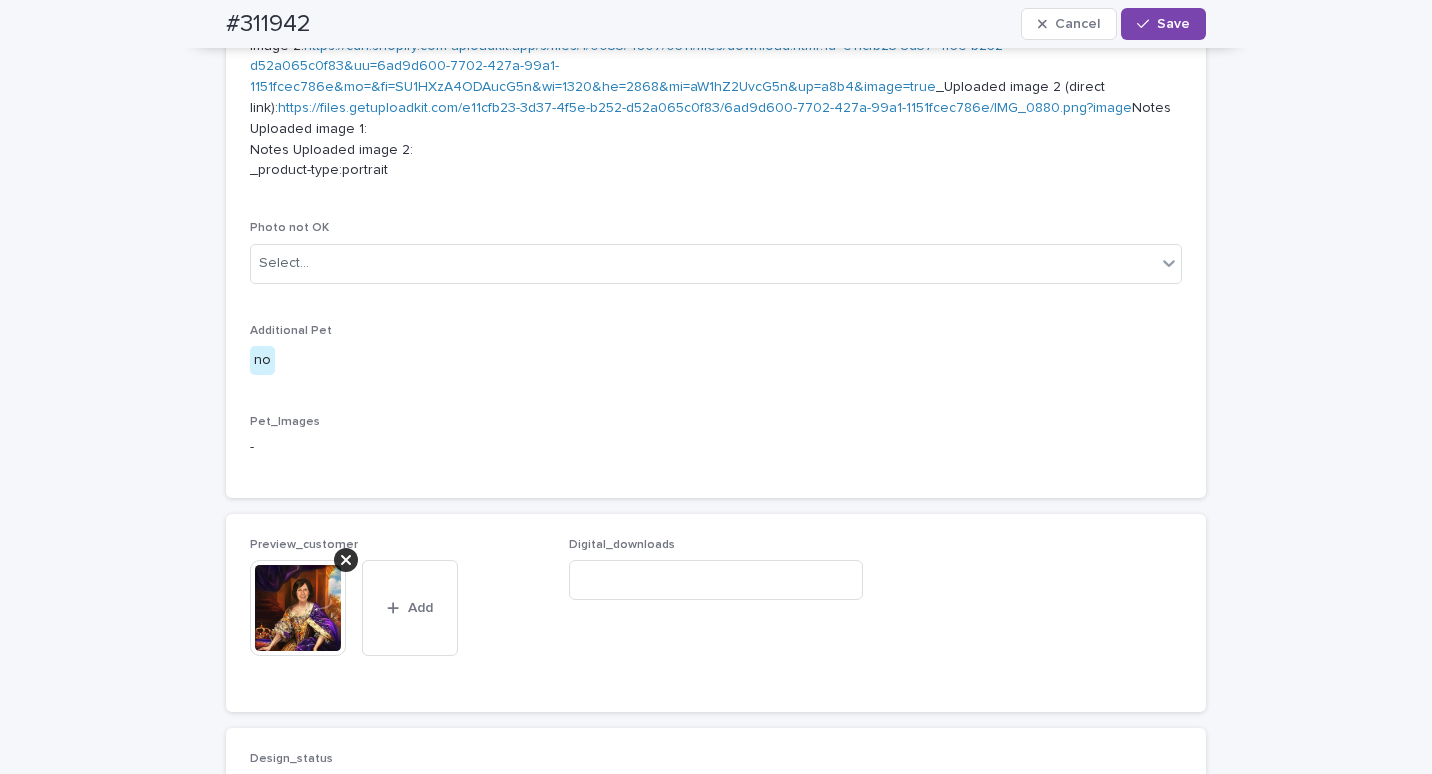 scroll, scrollTop: 1200, scrollLeft: 0, axis: vertical 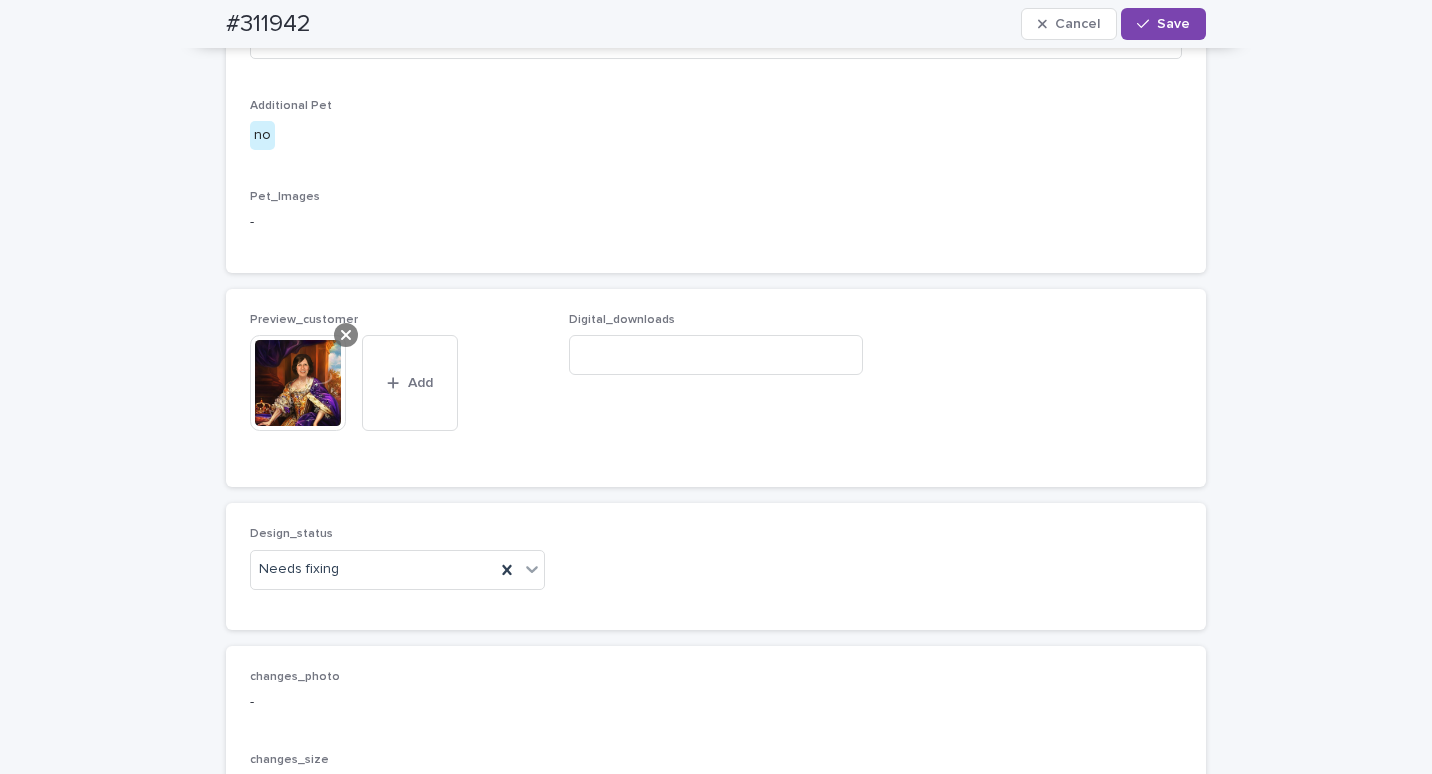 click at bounding box center [346, 335] 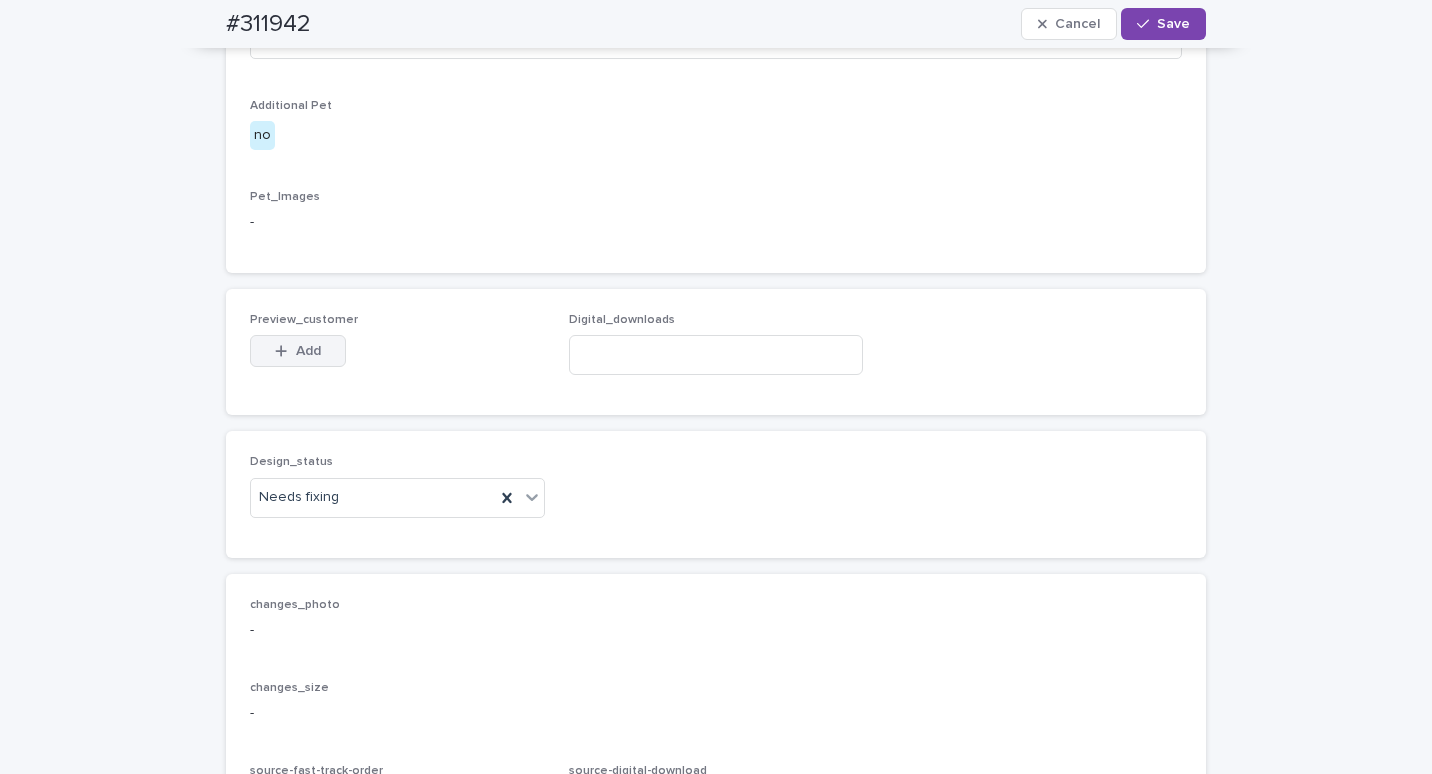 click on "Add" at bounding box center [298, 351] 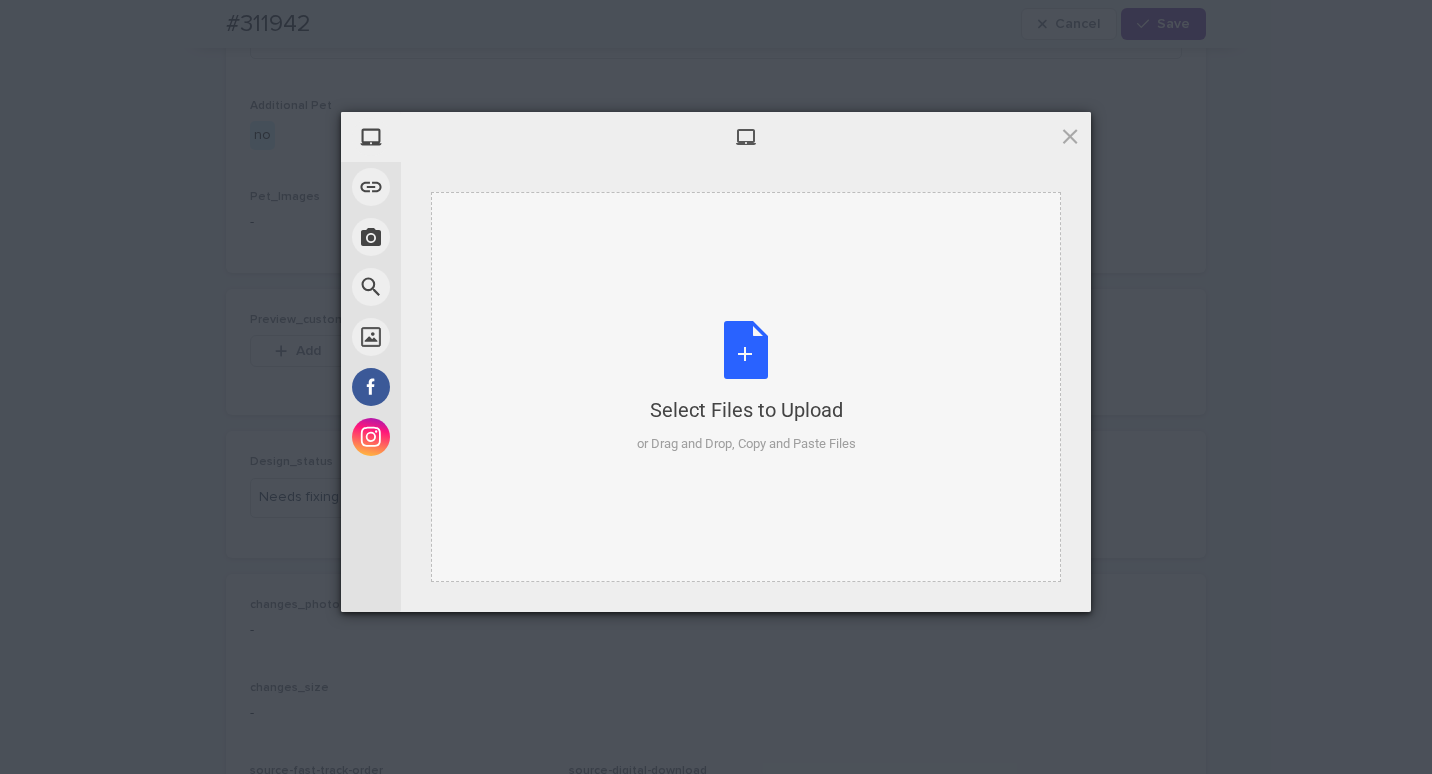 click on "Select Files to Upload
or Drag and Drop, Copy and Paste Files" at bounding box center [746, 387] 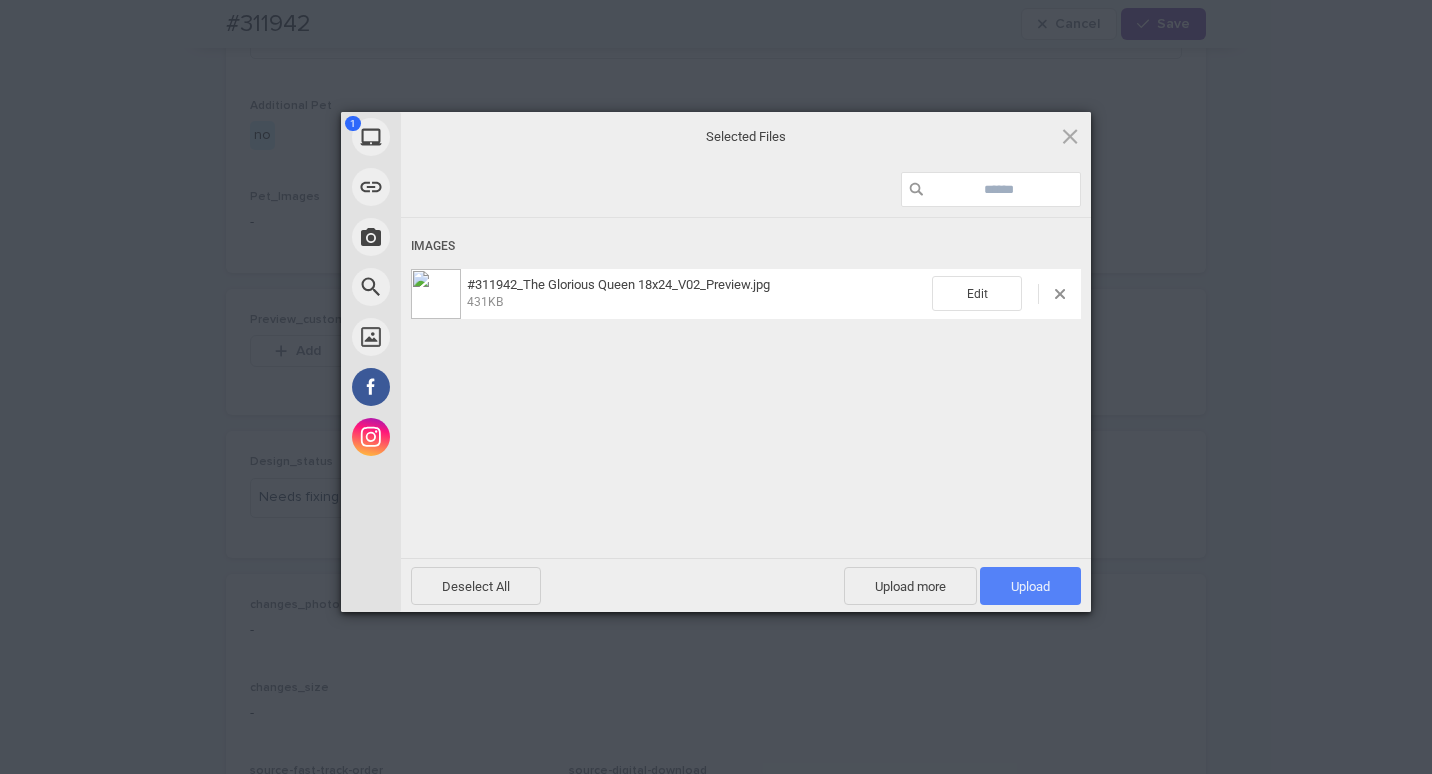 click on "Upload
1" at bounding box center (1030, 586) 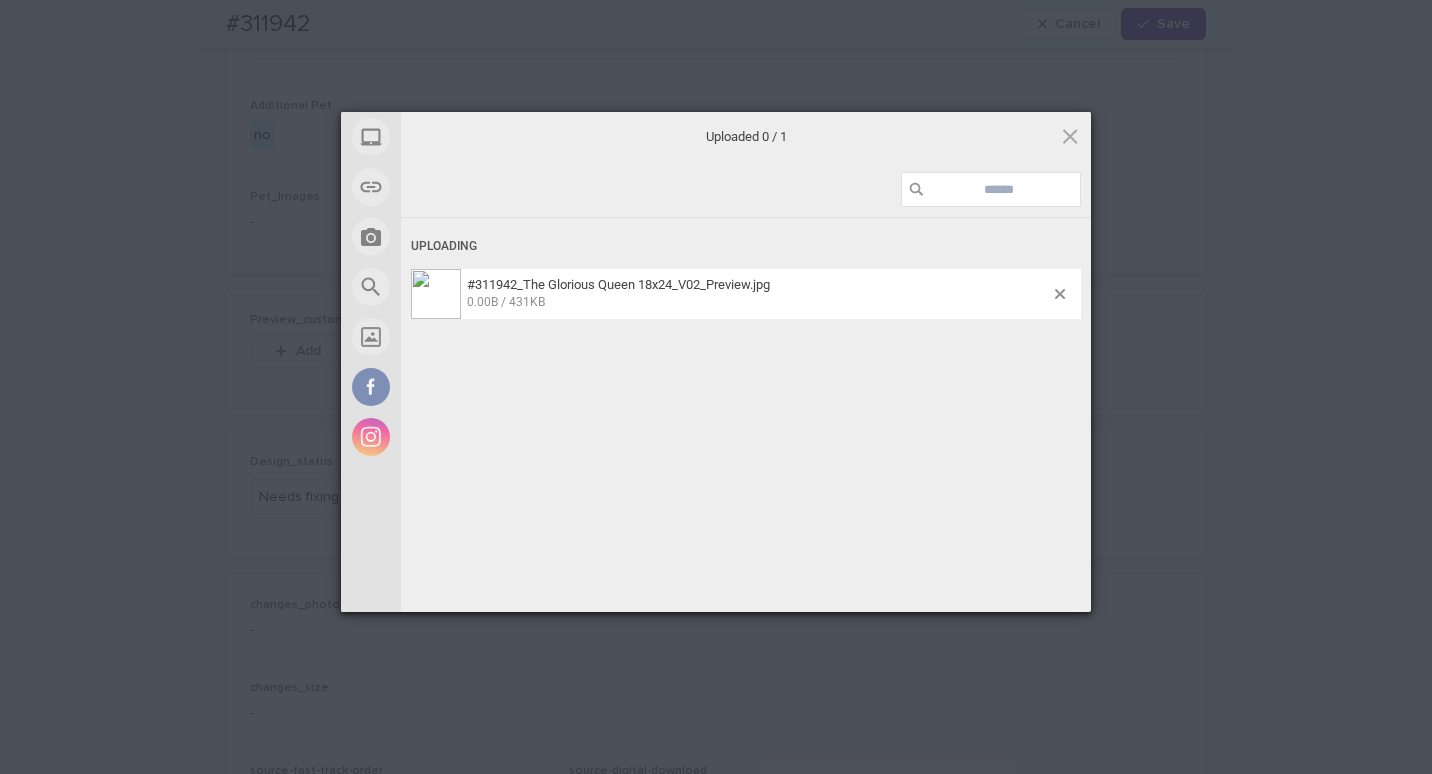click on "My Device         Link (URL)         Take Photo         Web Search         Unsplash         Facebook         Instagram
Uploaded 0 / 1
Uploading
#311942_The Glorious Queen 18x24_V02_Preview.jpg
0.00B /
431KB
Deselect All
Upload more
Upload
0
Powered by   Filestack" at bounding box center (716, 387) 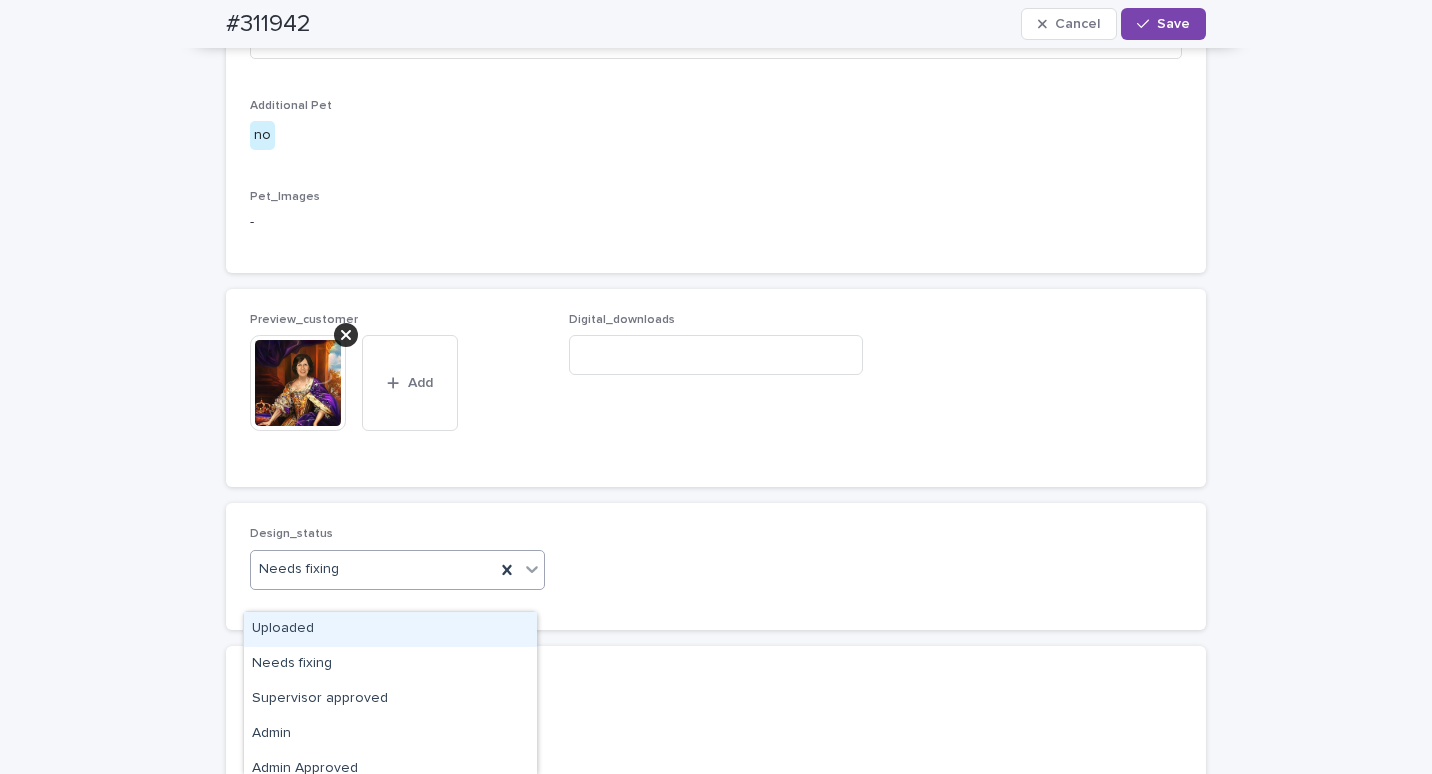 click on "Uploaded" at bounding box center (390, 629) 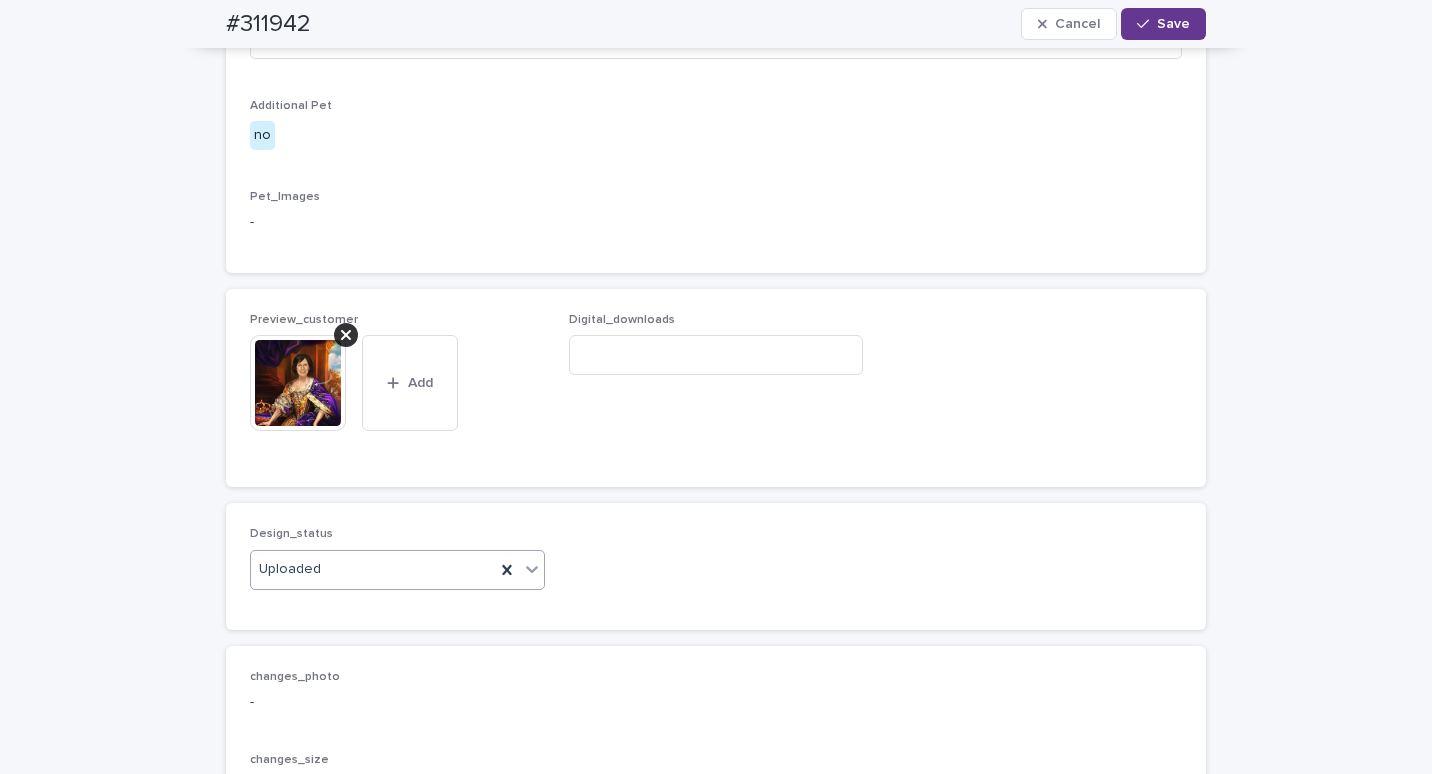 click on "Save" at bounding box center [1173, 24] 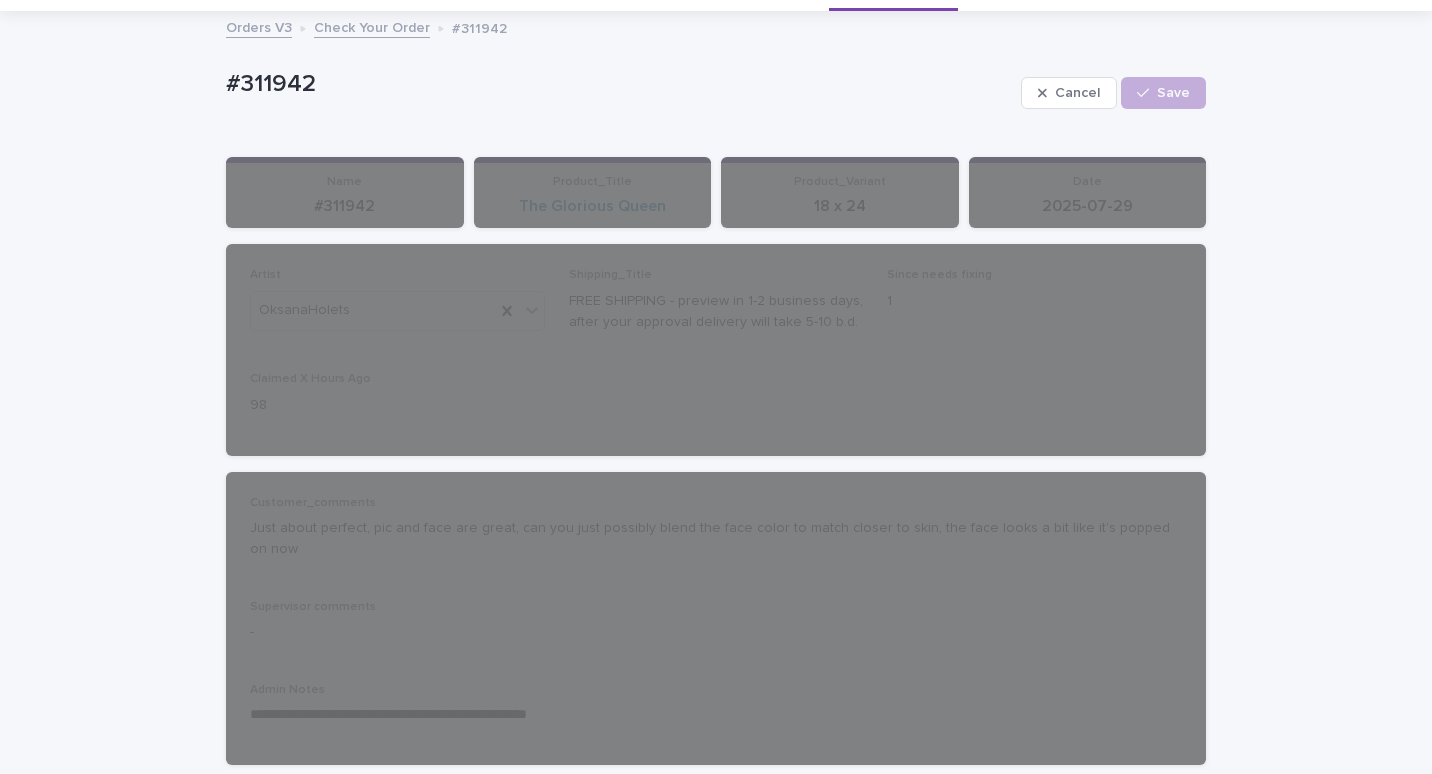 scroll, scrollTop: 0, scrollLeft: 0, axis: both 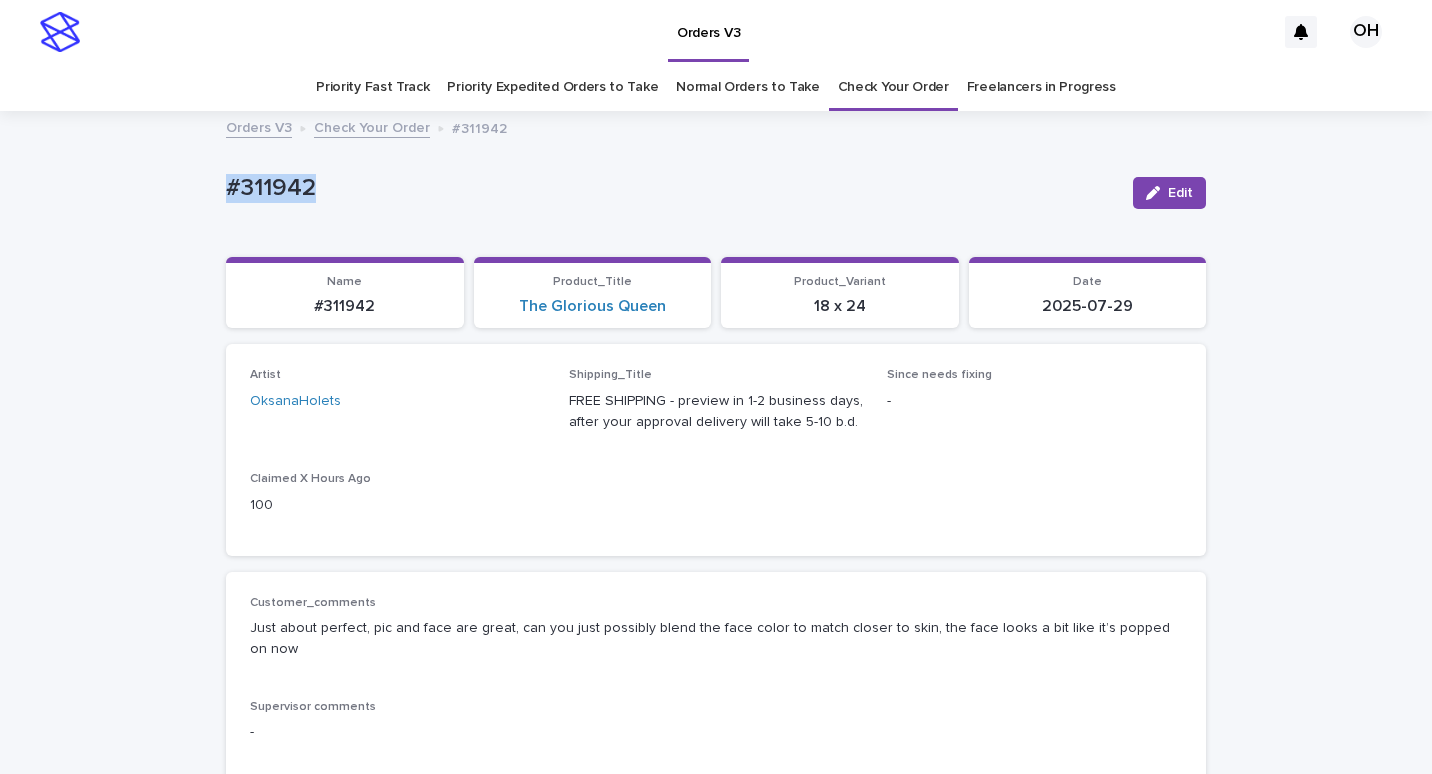 drag, startPoint x: 311, startPoint y: 181, endPoint x: 202, endPoint y: 184, distance: 109.041275 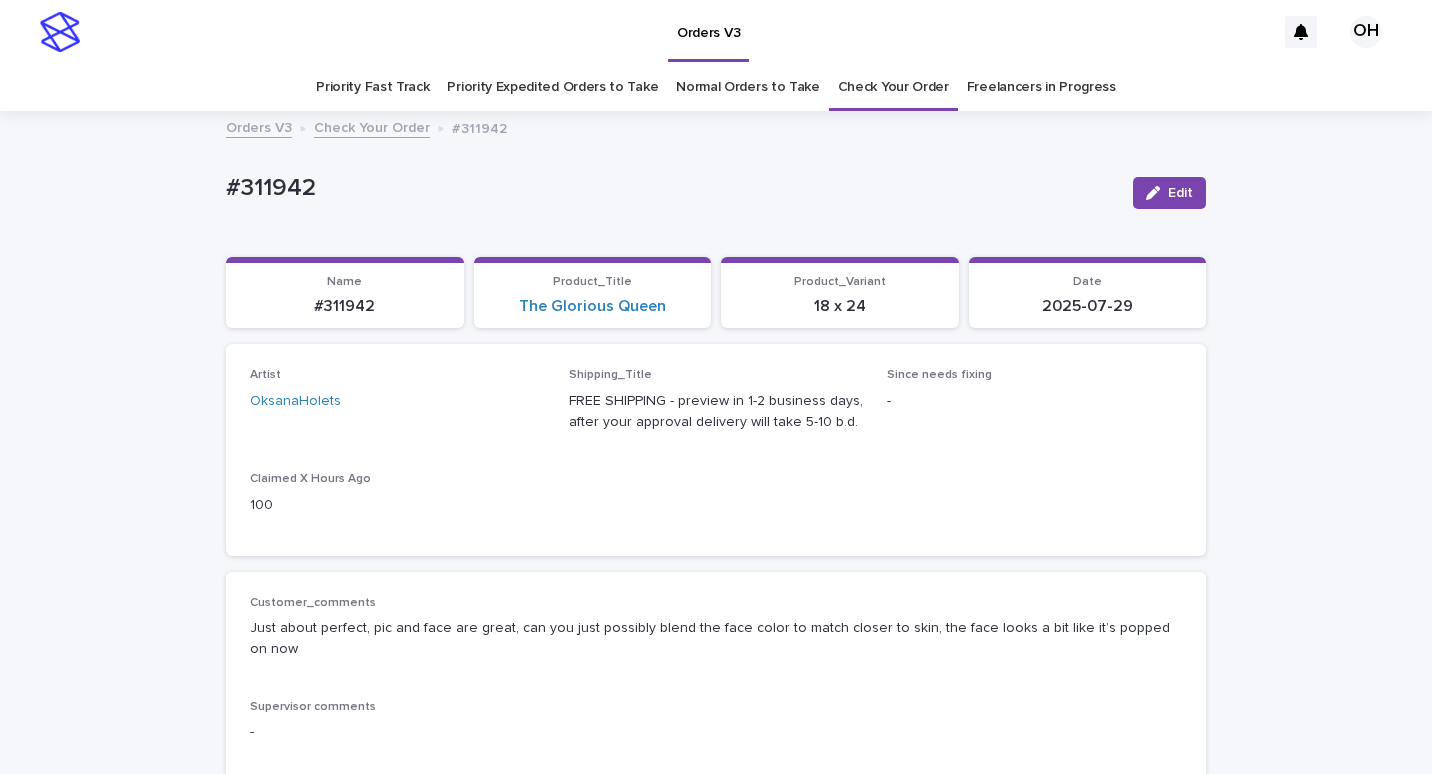 click on "Artist [ARTIST]   Shipping_Title FREE SHIPPING - preview in 1-2 business days, after your approval delivery will take 5-10 b.d. Since needs fixing - Claimed X Hours Ago 100" at bounding box center (716, 449) 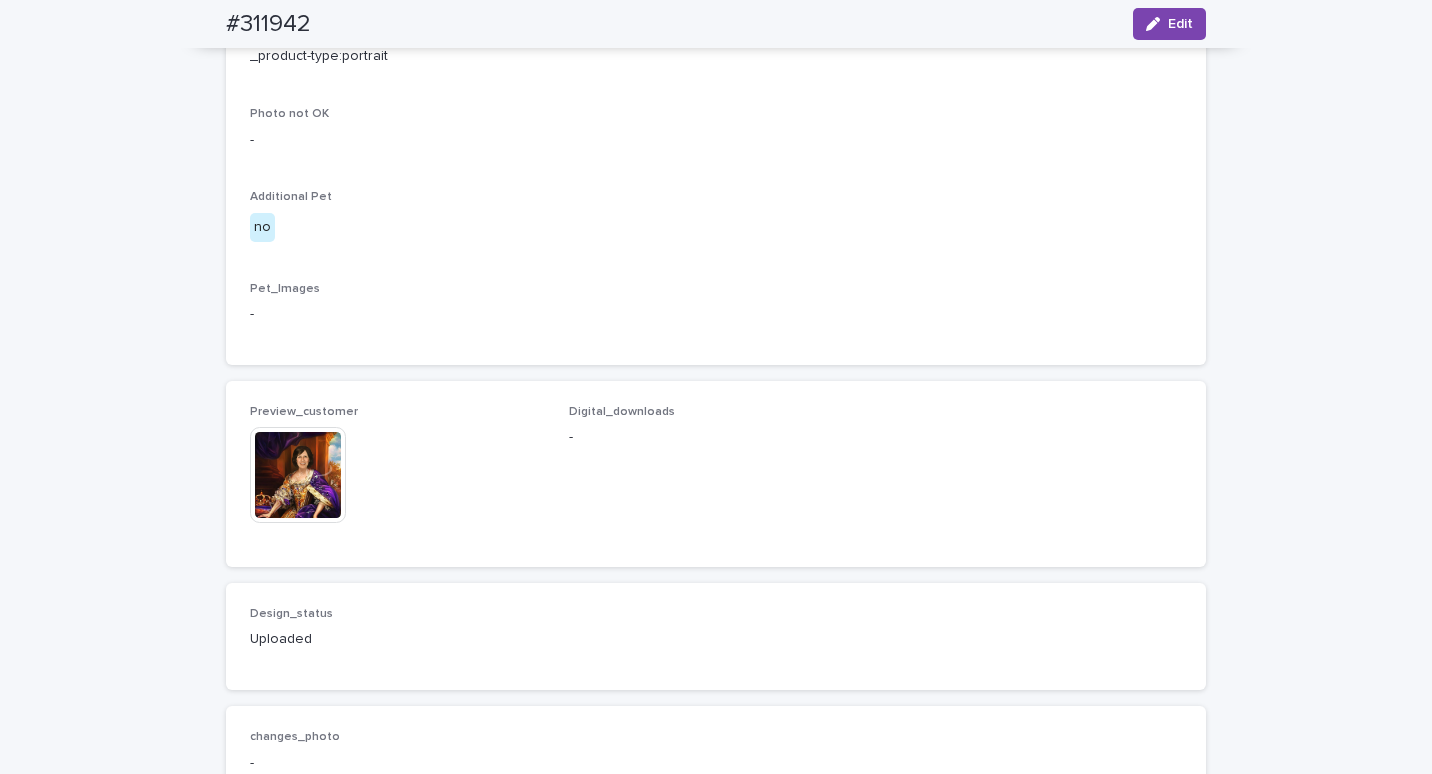 scroll, scrollTop: 1100, scrollLeft: 0, axis: vertical 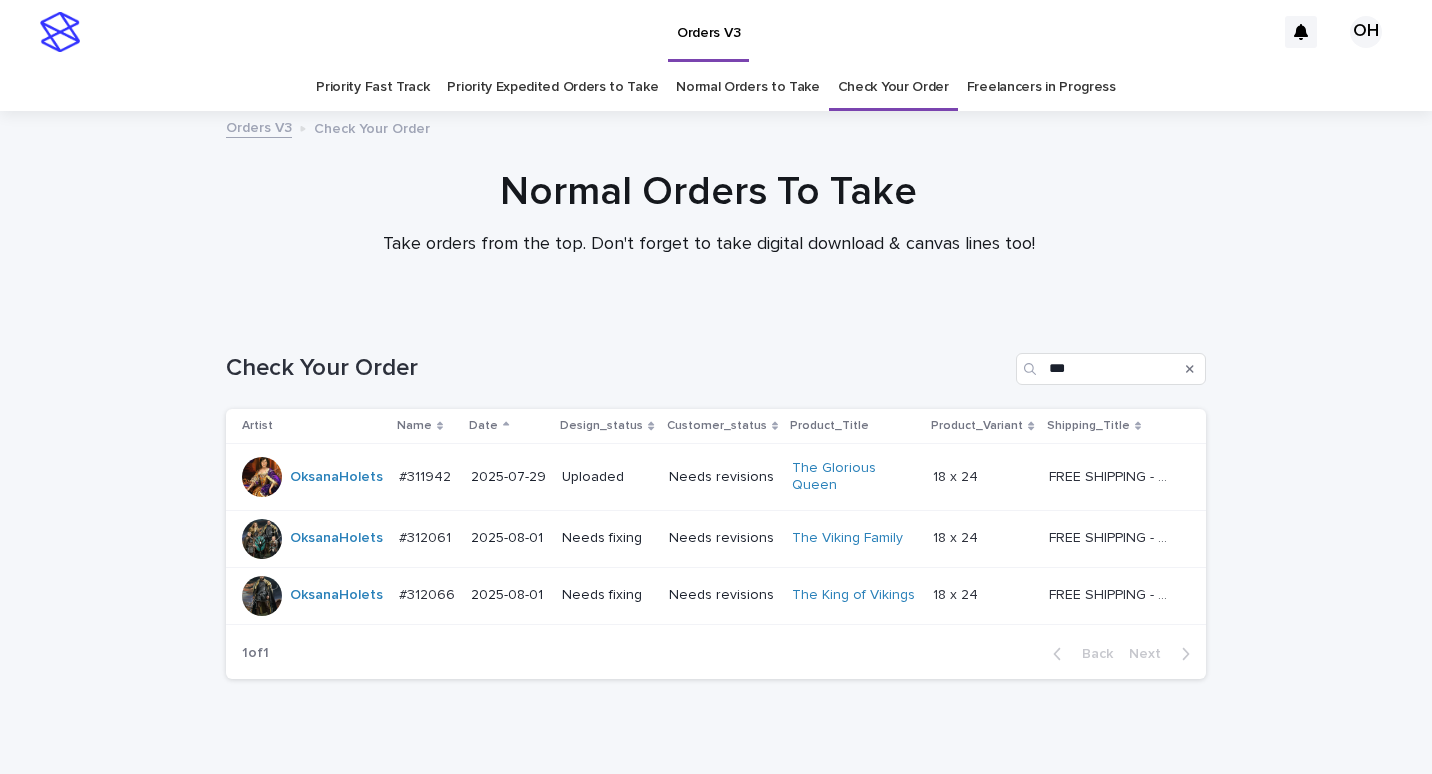 click on "#312061" at bounding box center [427, 536] 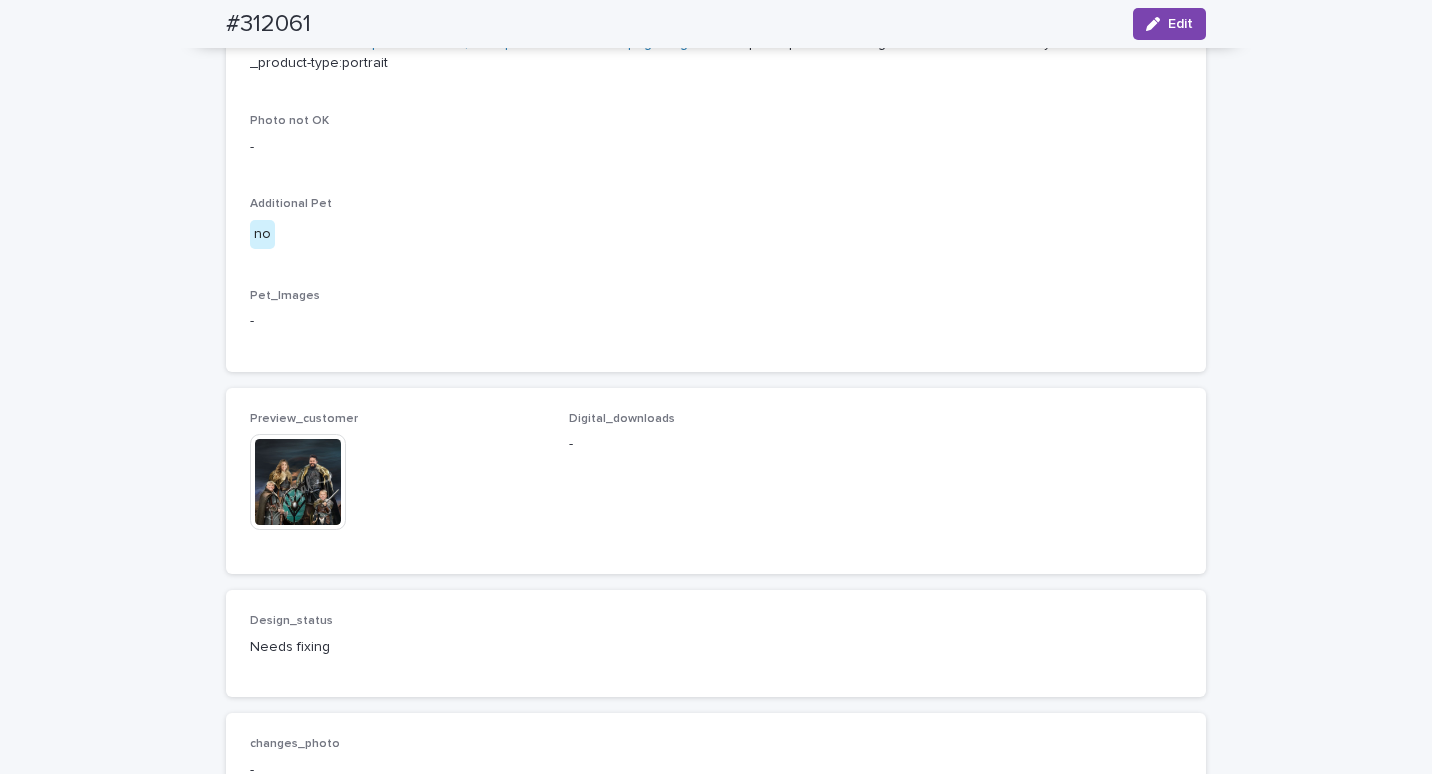 scroll, scrollTop: 1300, scrollLeft: 0, axis: vertical 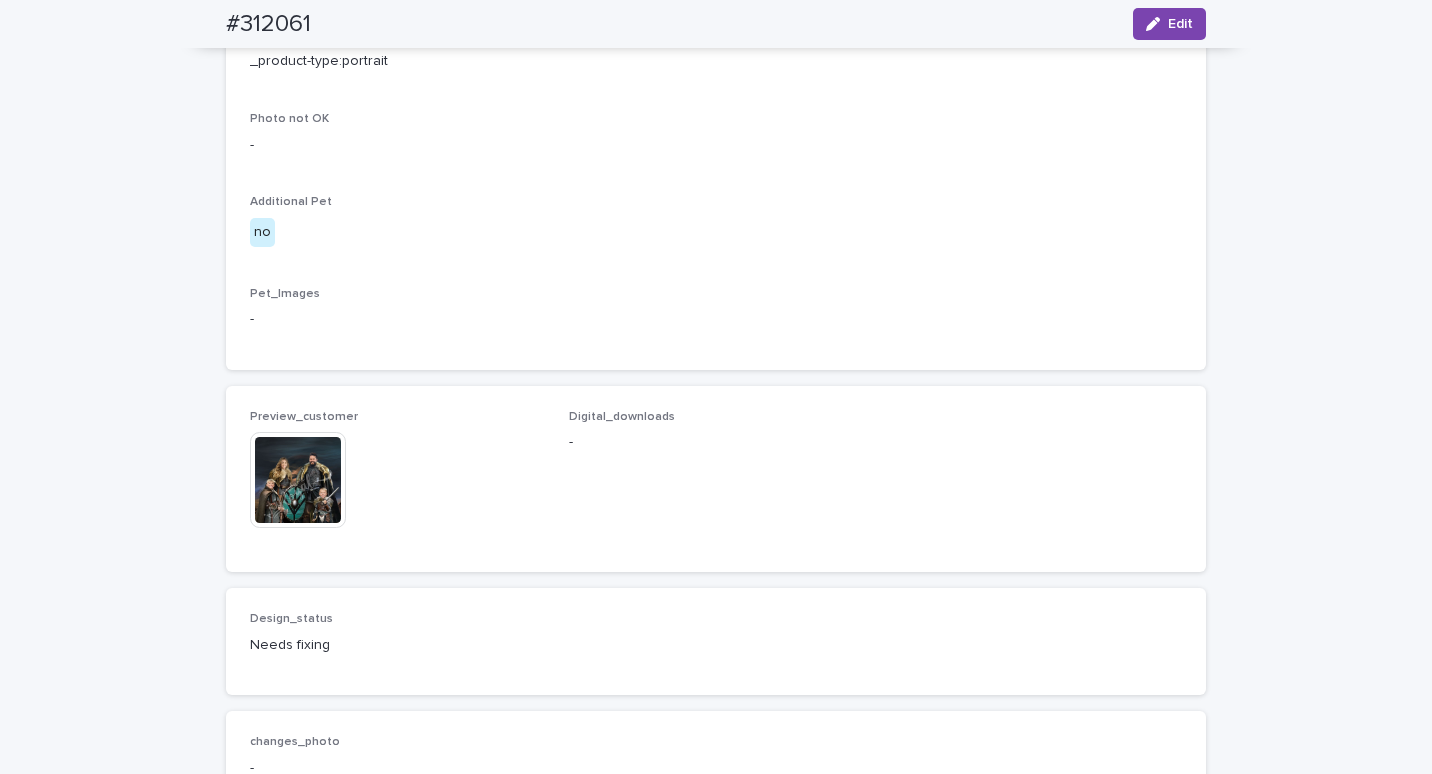 click at bounding box center [298, 480] 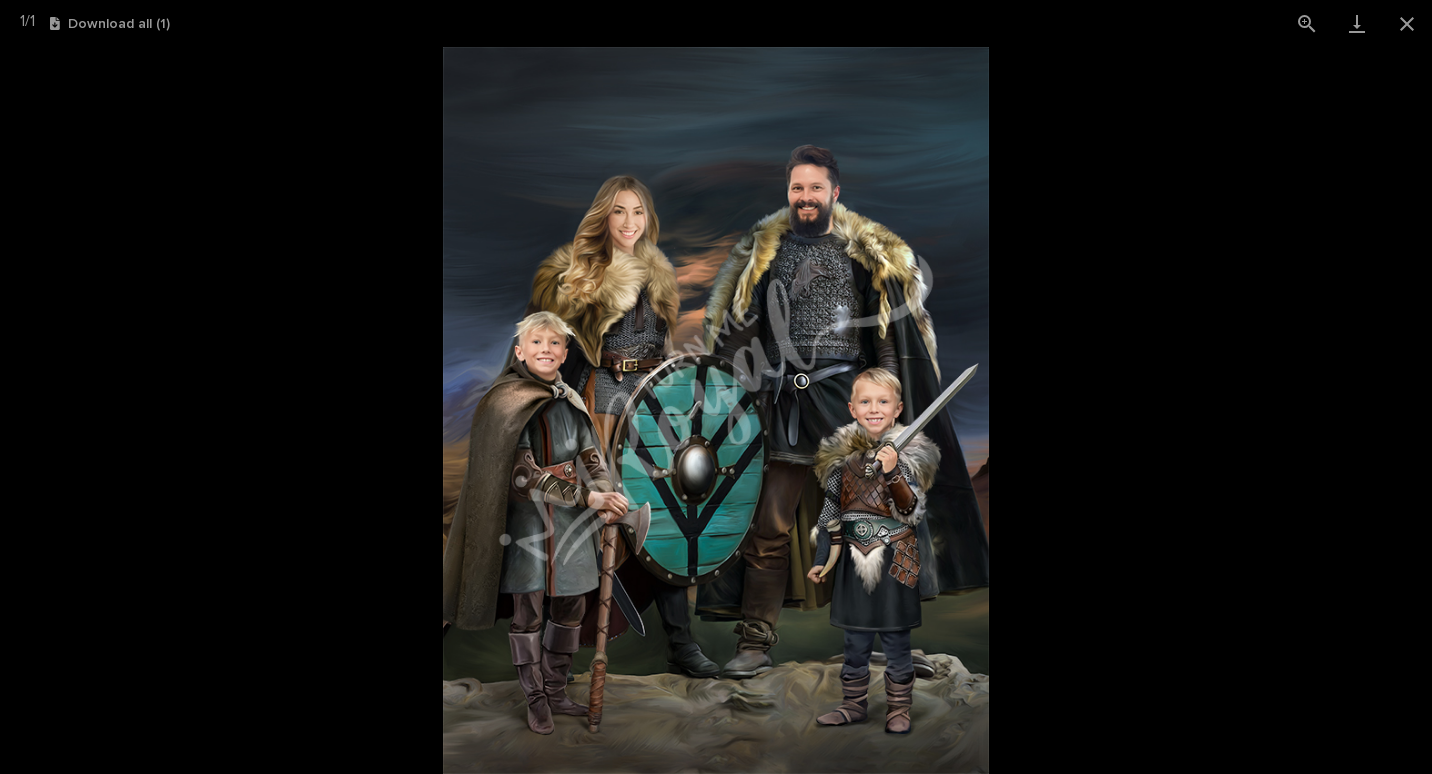 click at bounding box center (716, 410) 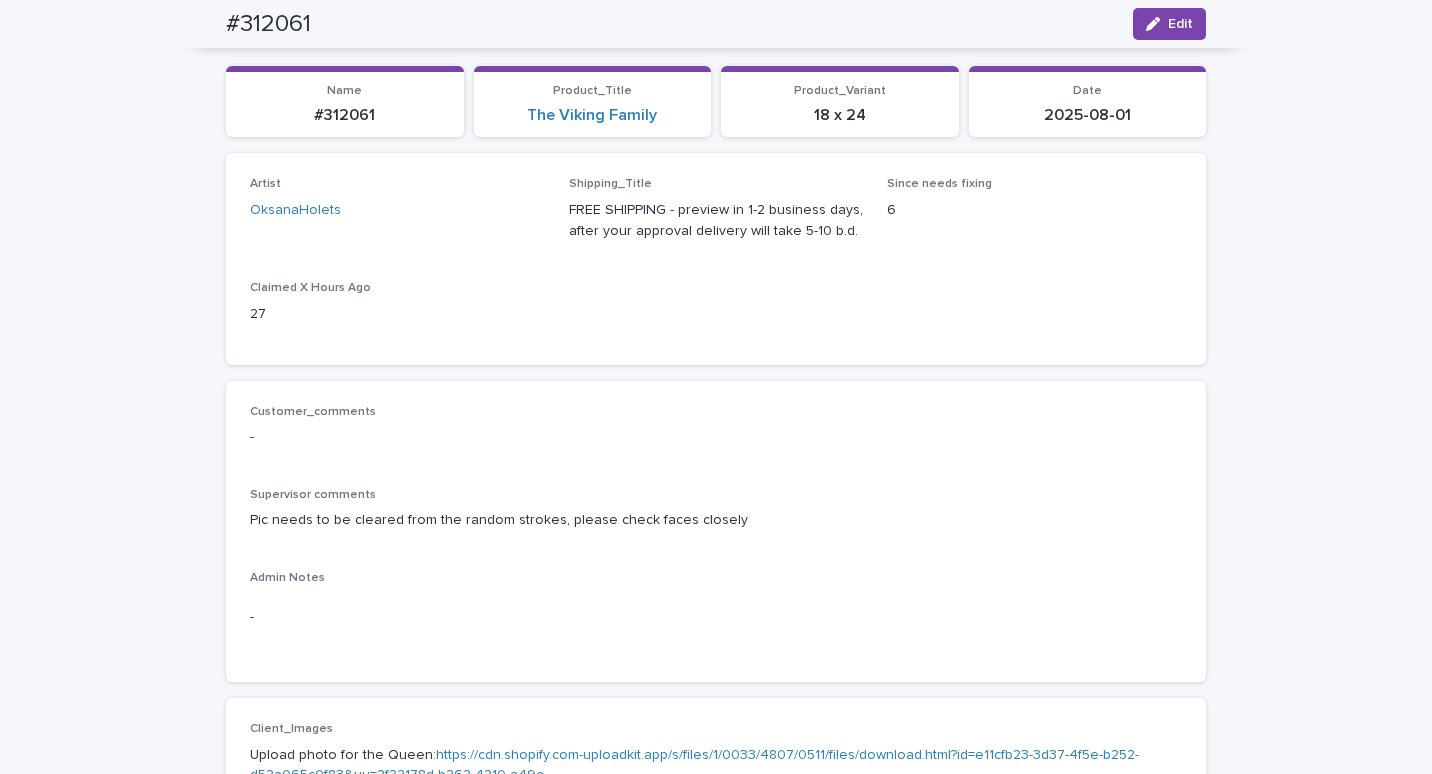 scroll, scrollTop: 100, scrollLeft: 0, axis: vertical 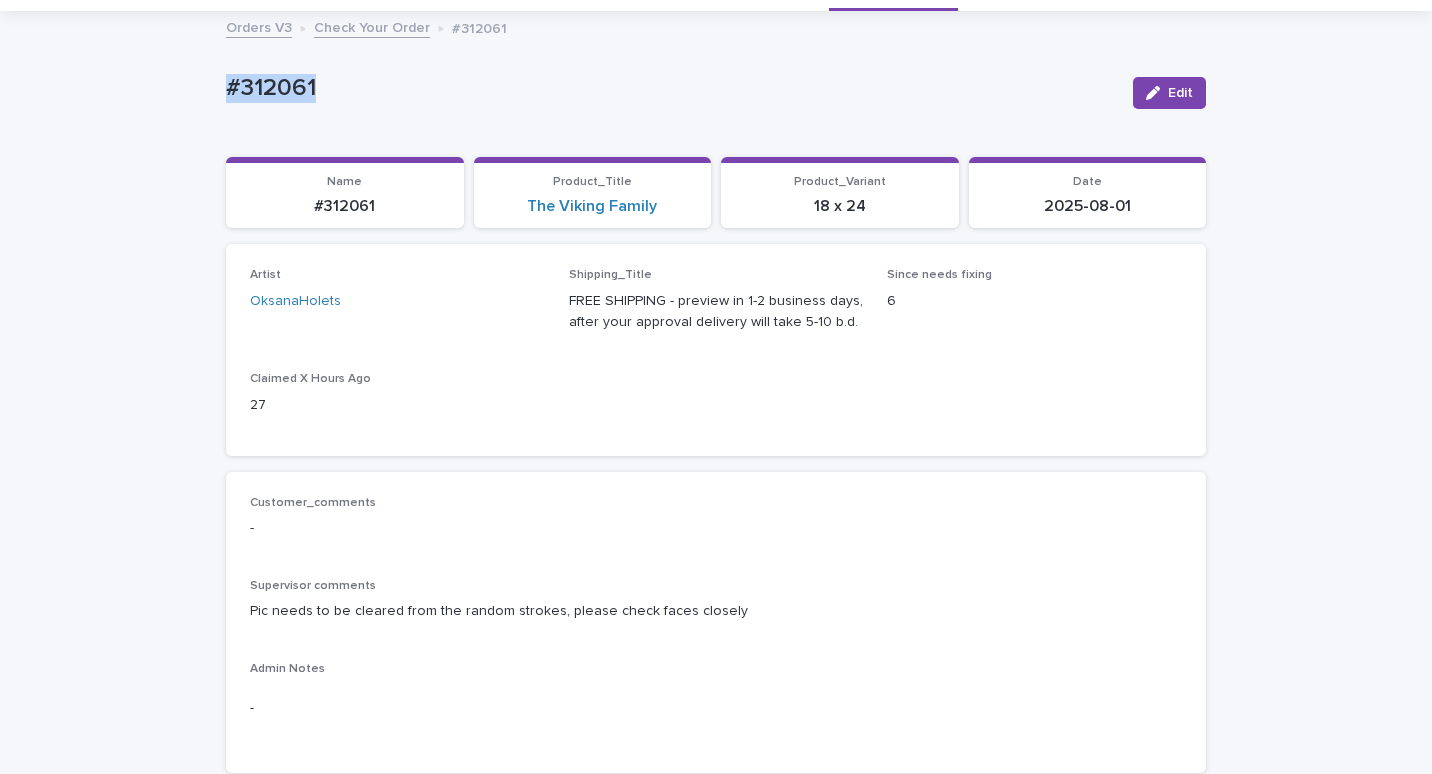 drag, startPoint x: 295, startPoint y: 75, endPoint x: 245, endPoint y: 99, distance: 55.461697 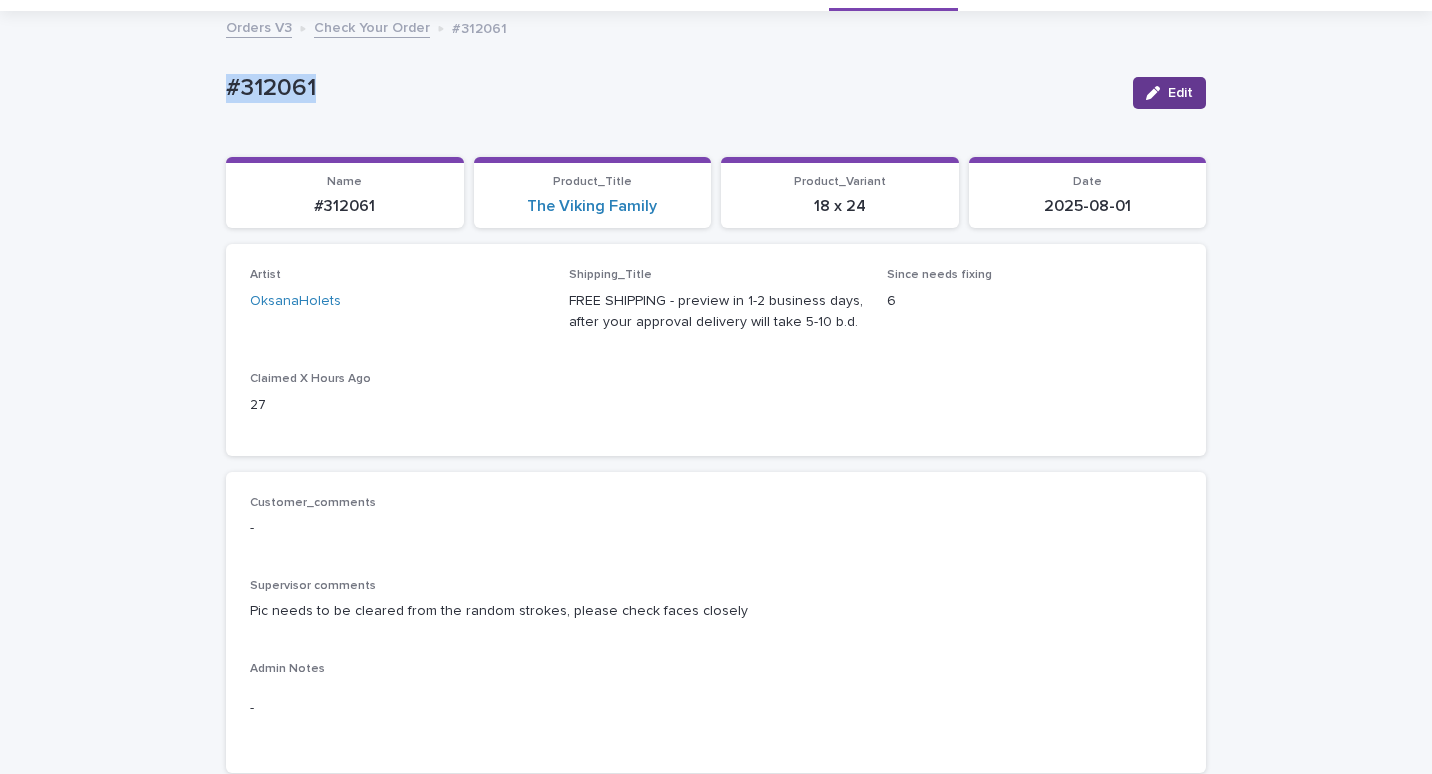 click on "Edit" at bounding box center [1169, 93] 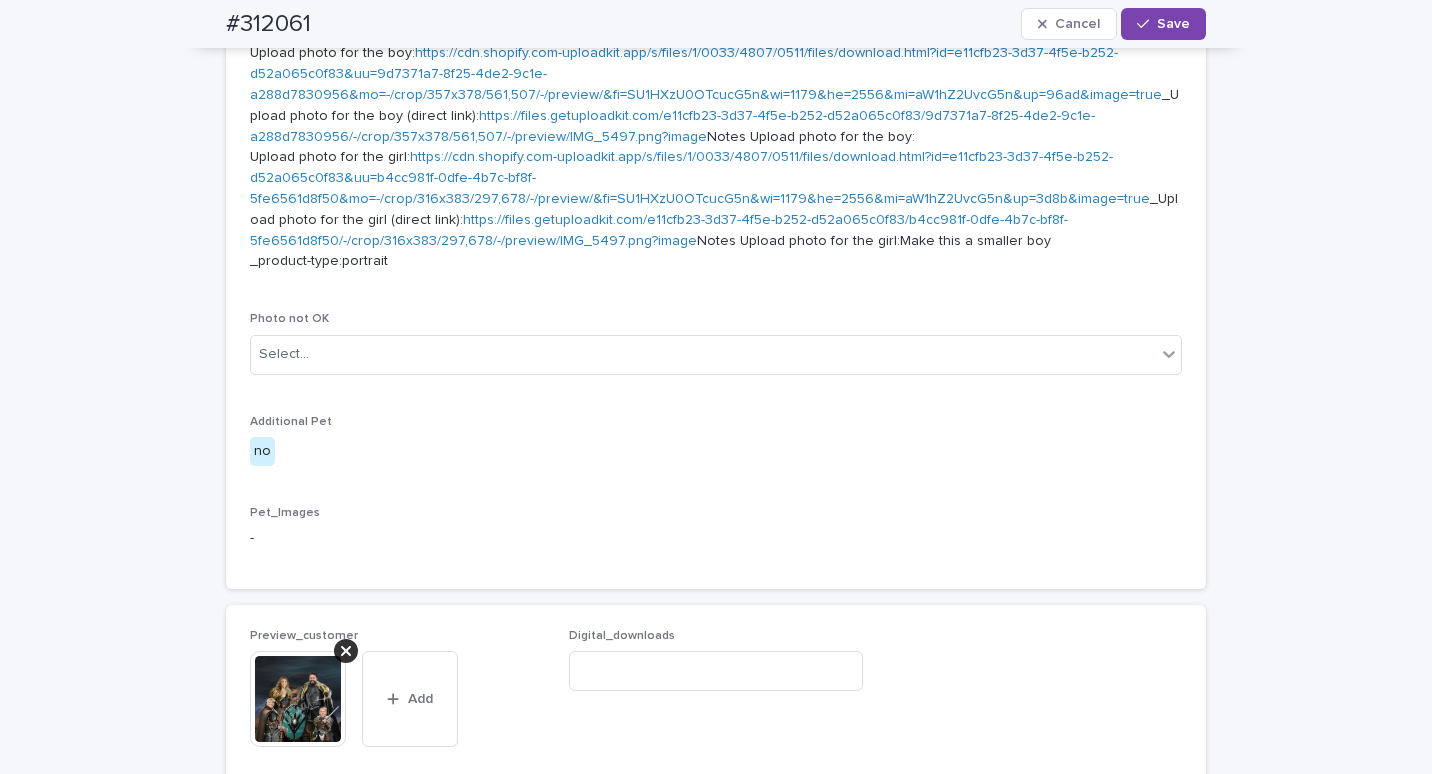 scroll, scrollTop: 1500, scrollLeft: 0, axis: vertical 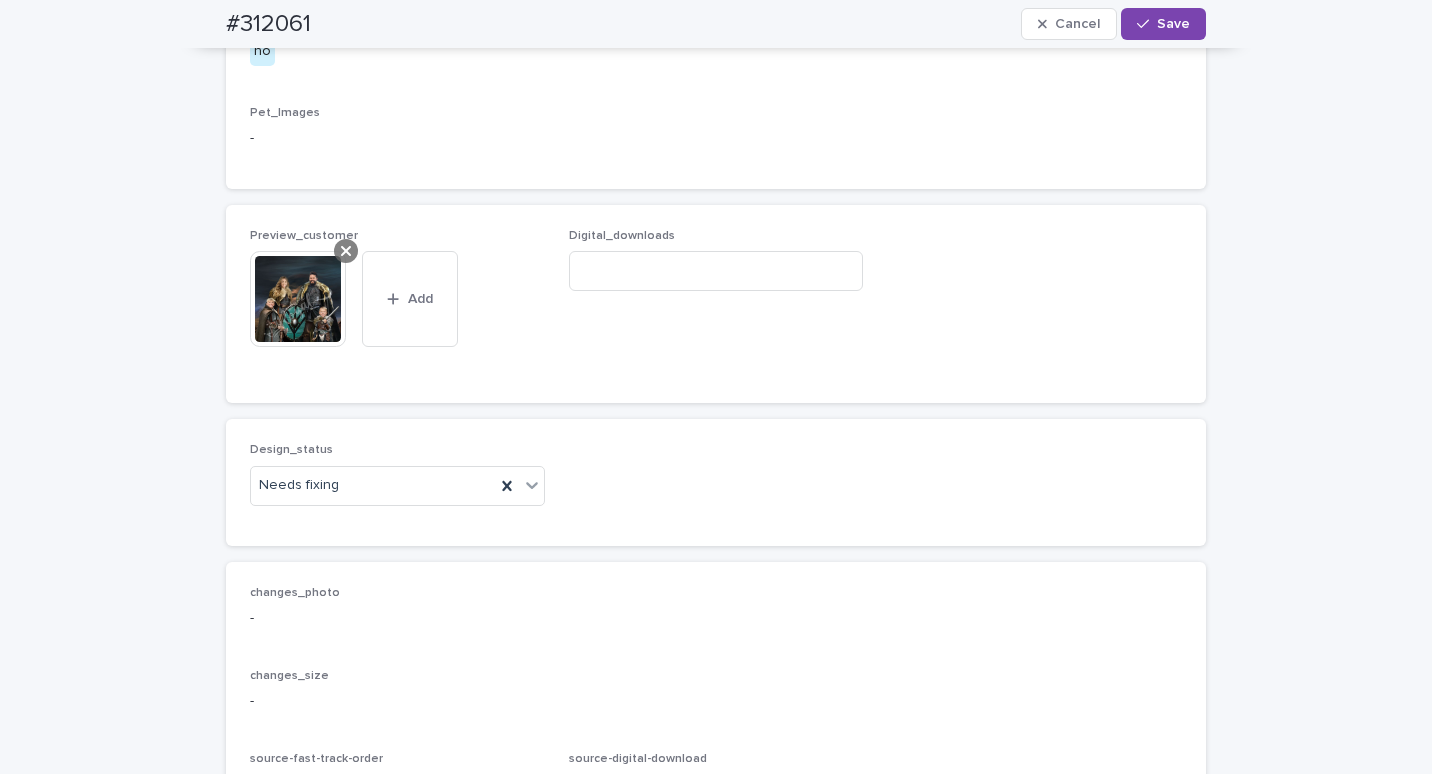click 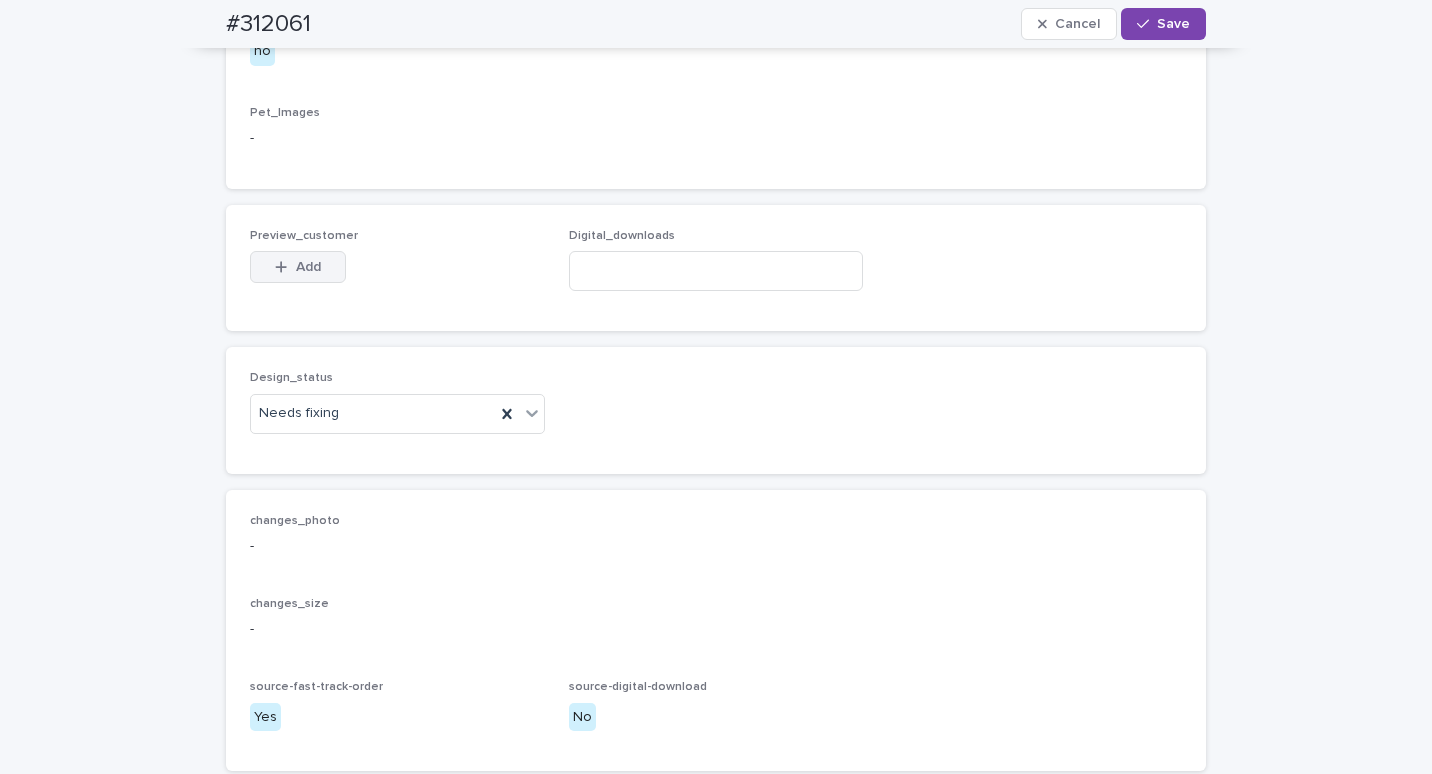 click on "Add" at bounding box center [308, 267] 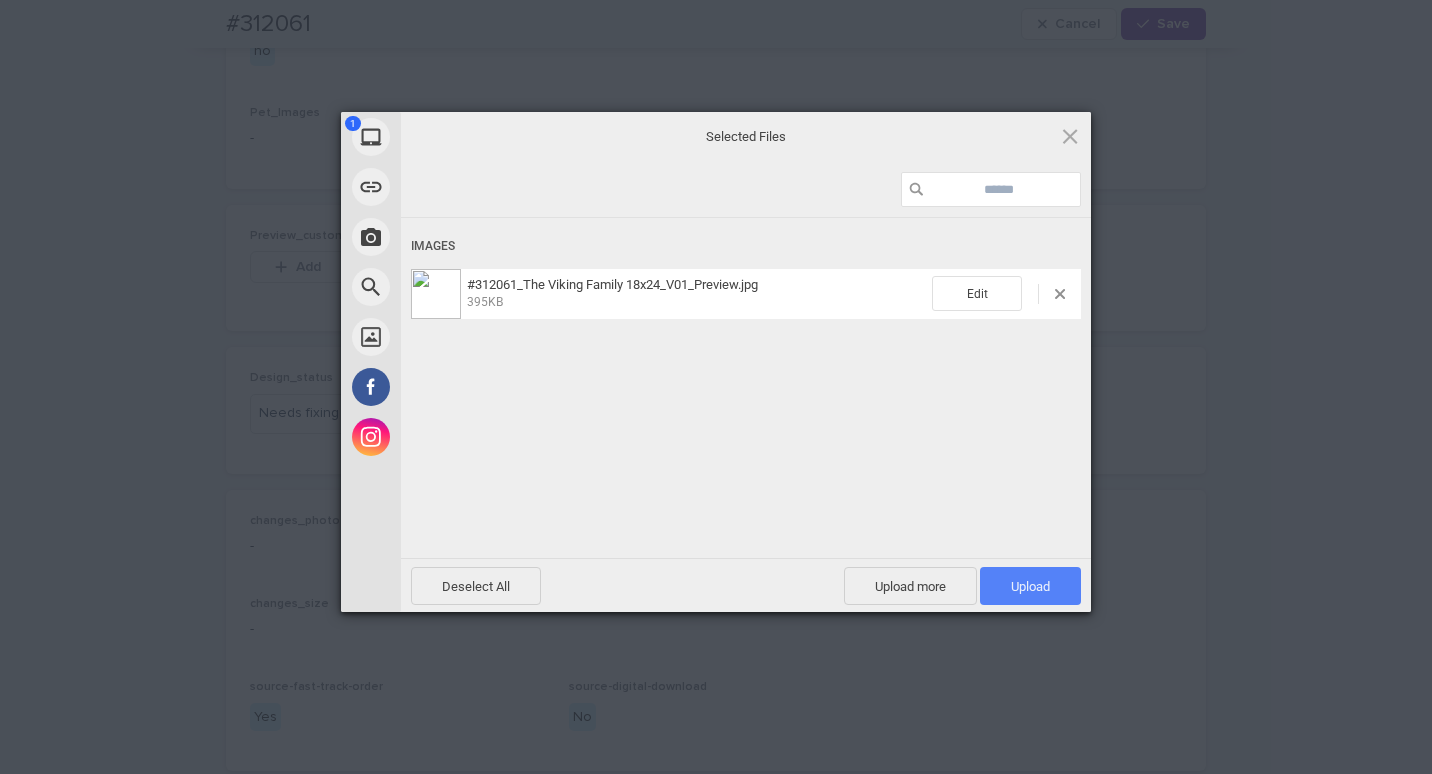 click on "Upload
1" at bounding box center (1030, 586) 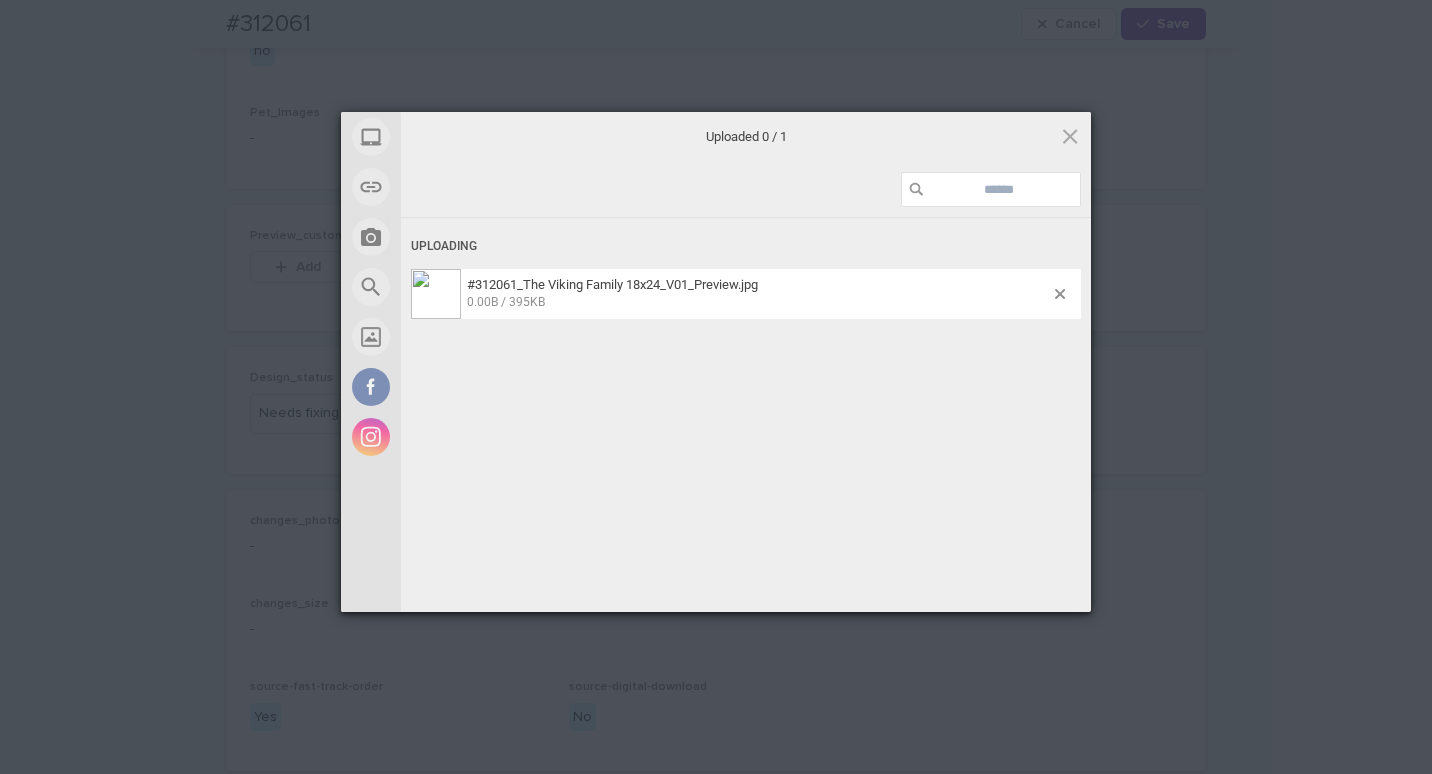click on "My Device         Link (URL)         Take Photo         Web Search         Unsplash         Facebook         Instagram
Uploaded 0 / 1
Uploading
#312061_The Viking Family 18x24_V01_Preview.jpg
0.00B /
395KB
Deselect All
Upload more
Upload
0
Powered by   Filestack" at bounding box center [716, 387] 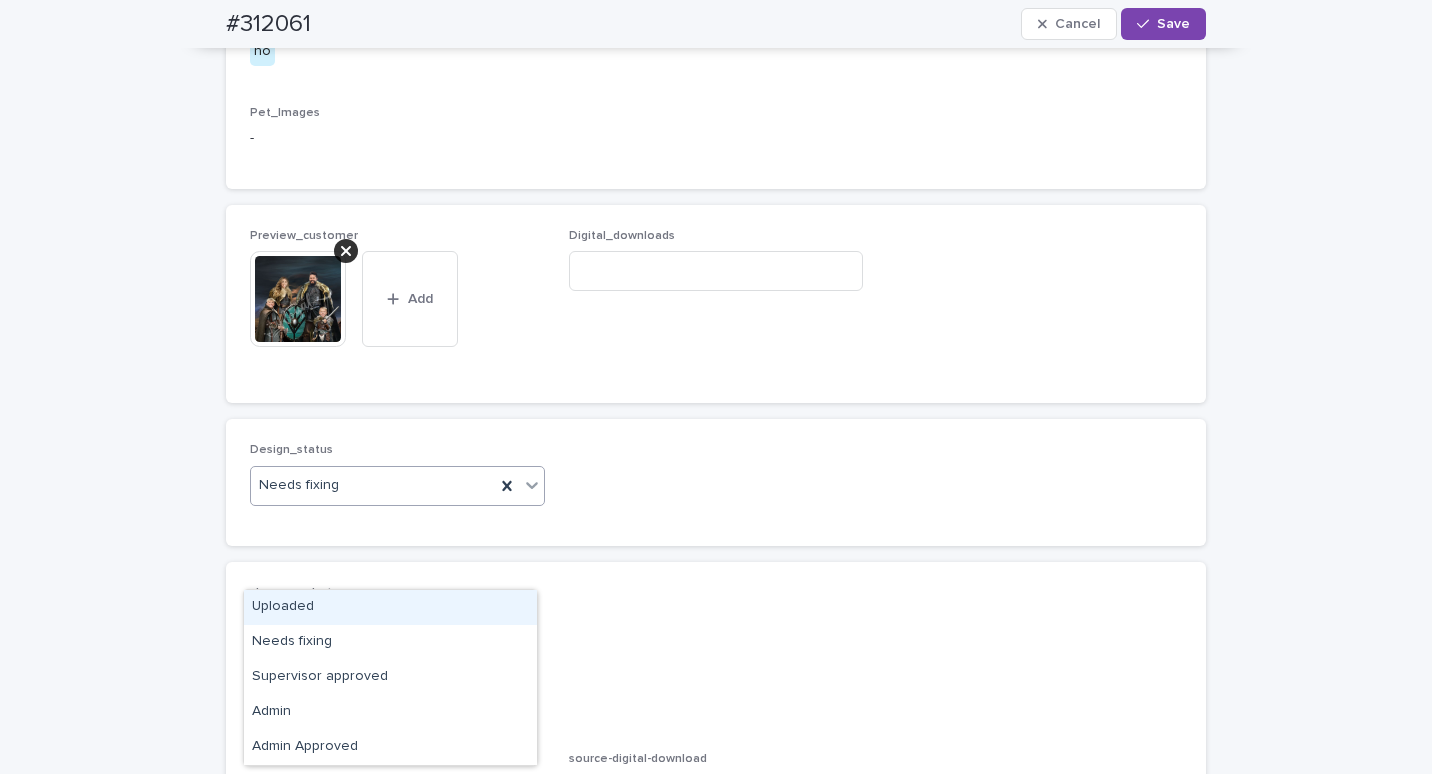 click on "Uploaded" at bounding box center [390, 607] 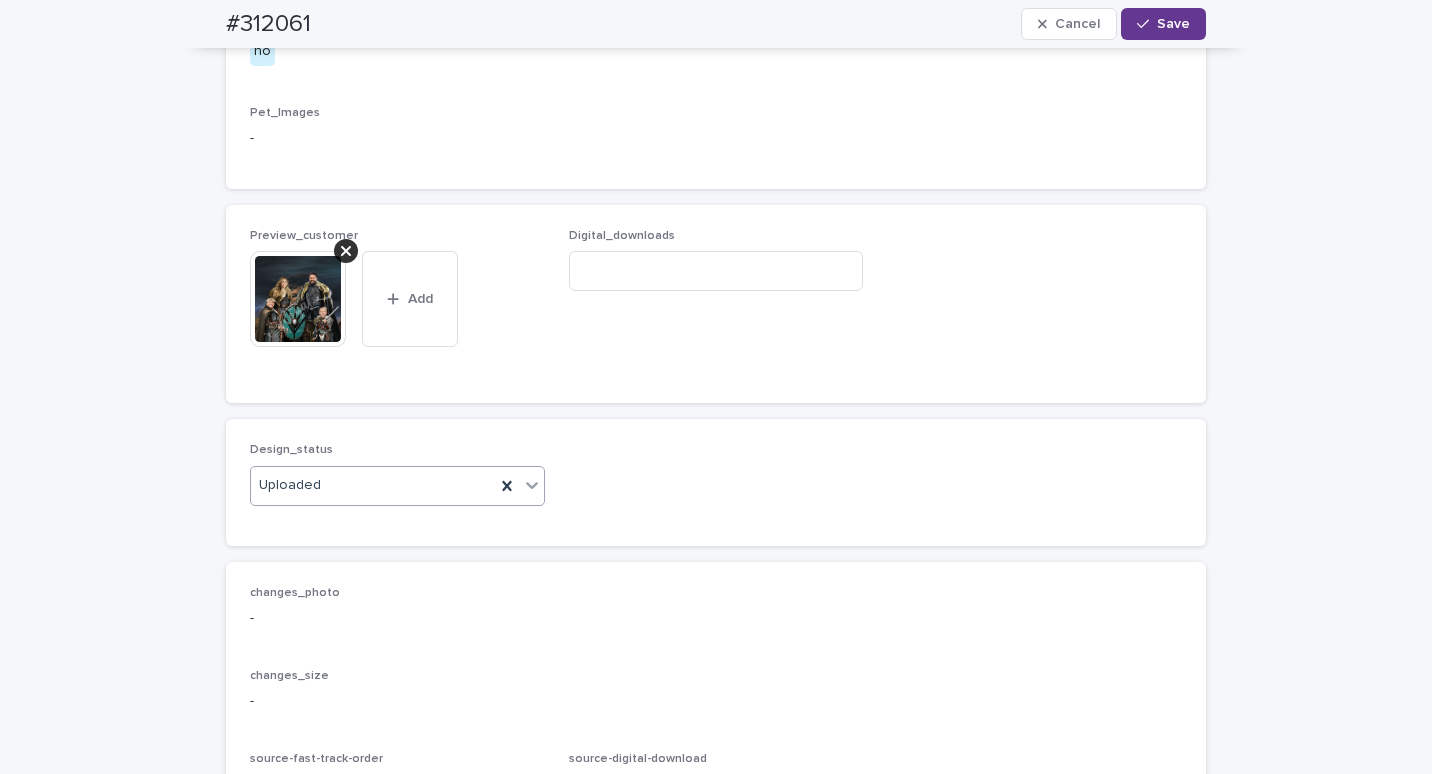 click at bounding box center (1147, 24) 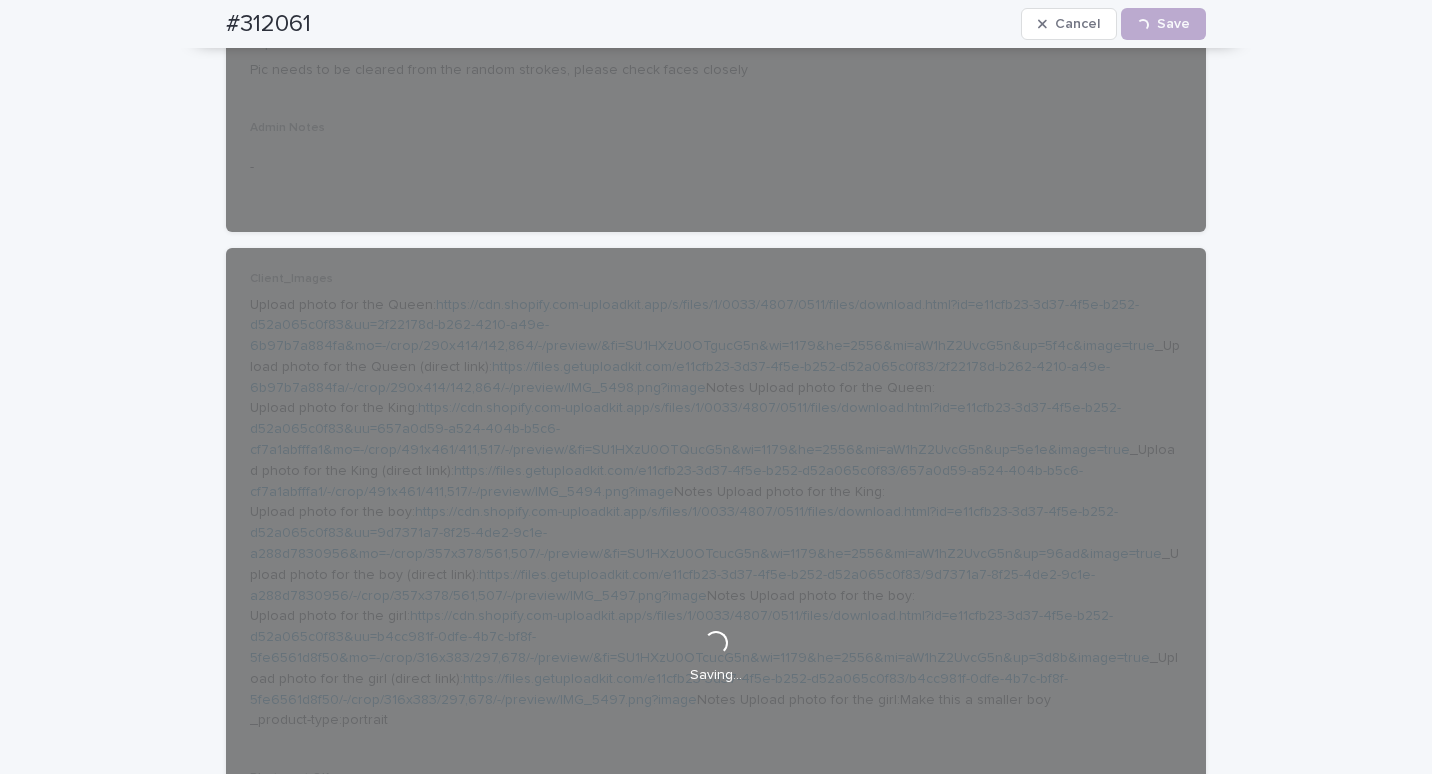 scroll, scrollTop: 400, scrollLeft: 0, axis: vertical 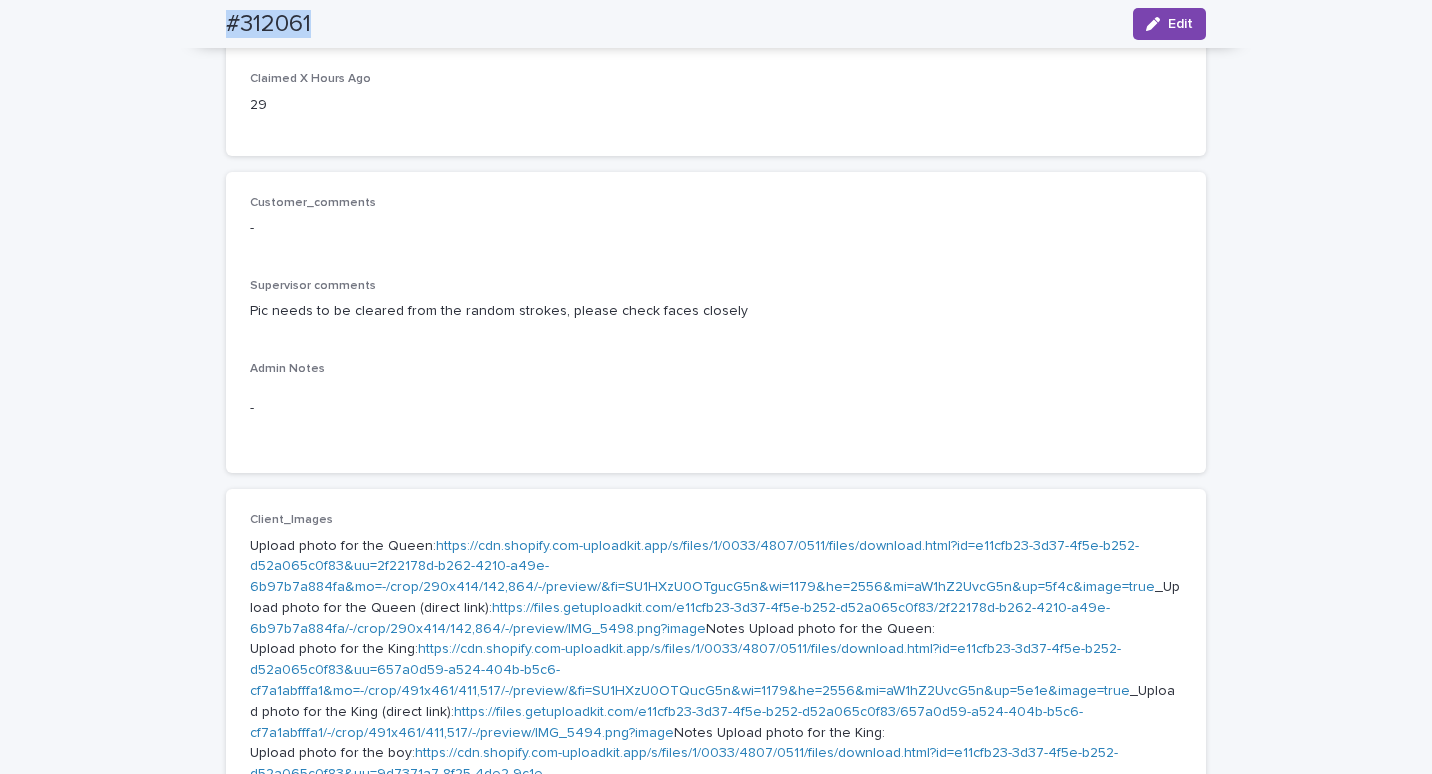drag, startPoint x: 234, startPoint y: 11, endPoint x: 201, endPoint y: 19, distance: 33.955853 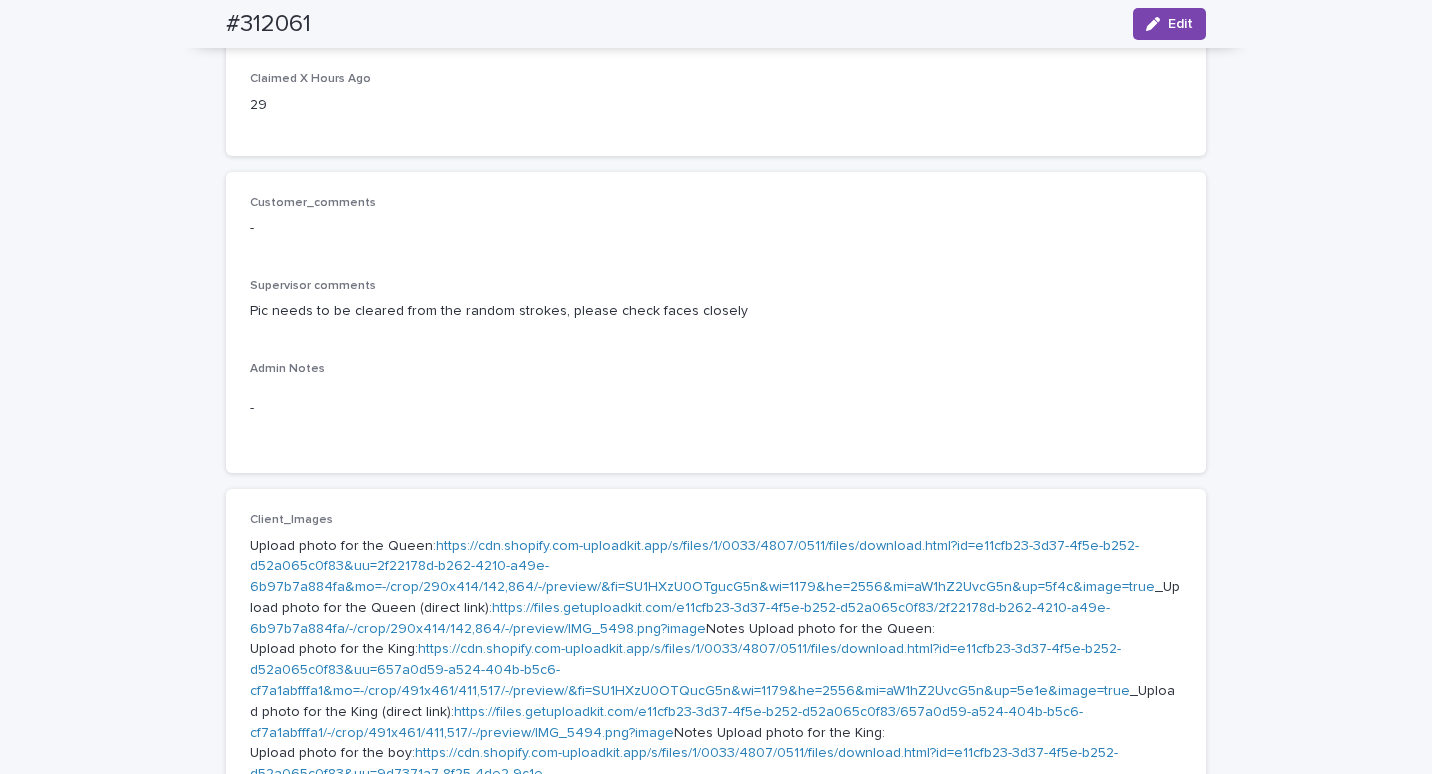 click on "Loading... Saving… Loading... Saving… #312061 Edit #312061 Edit Sorry, there was an error saving your record. Please try again. Please fill out the required fields below. Loading... Saving… Loading... Saving… Loading... Saving… Name #312061 Product_Title The Viking Family   Product_Variant 18 x 24 Date [DATE] Loading... Saving… Artist [ARTIST]   Shipping_Title FREE SHIPPING - preview in 1-2 business days, after your approval delivery will take 5-10 b.d. Since needs fixing - Claimed X Hours Ago 29 Loading... Saving… Customer_comments - Supervisor comments Pic needs to be cleared from the random strokes, please check faces closely  Admin Notes - Loading... Saving… Client_Images Upload photo for the Queen: [URL] Photo not OK - -" at bounding box center [716, 861] 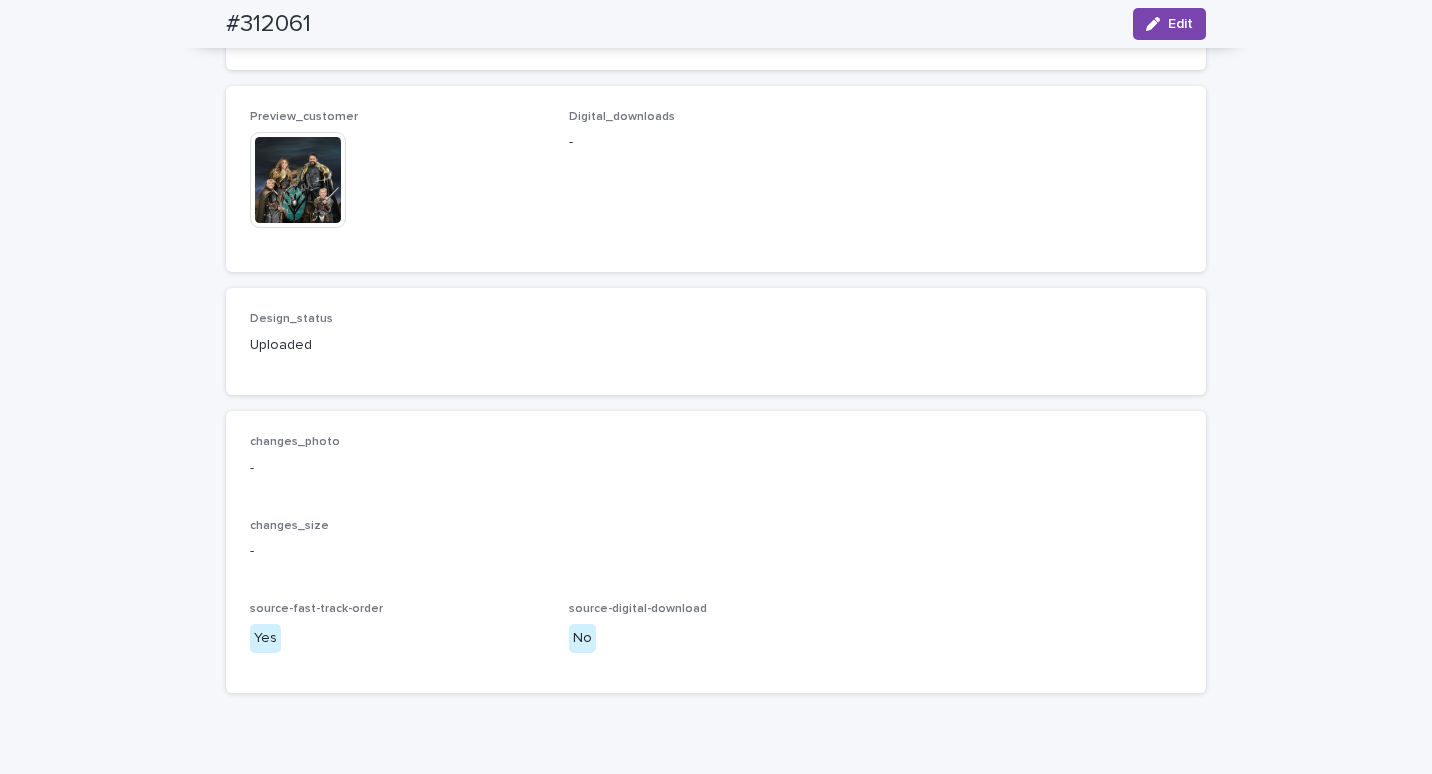scroll, scrollTop: 1775, scrollLeft: 0, axis: vertical 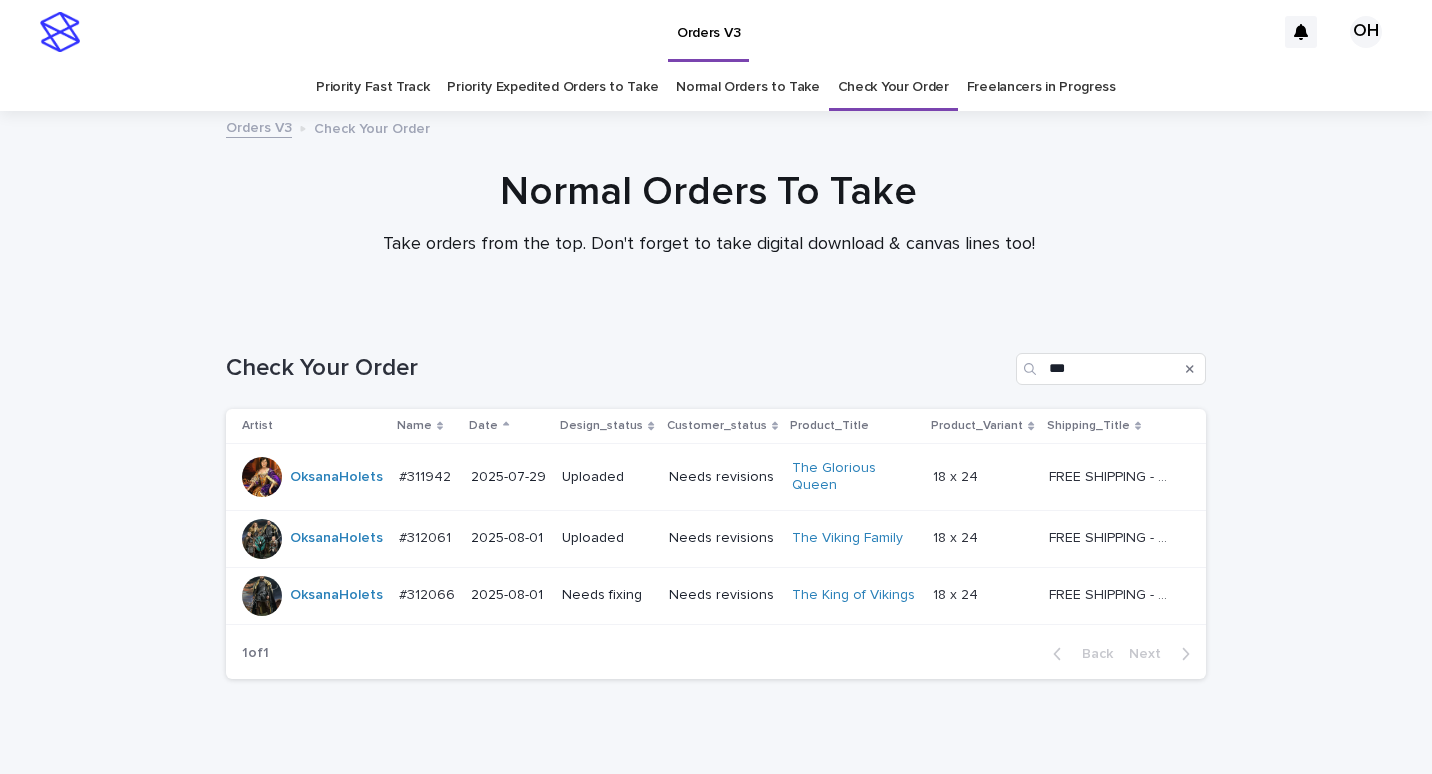 click on "#312066 #312066" at bounding box center [427, 595] 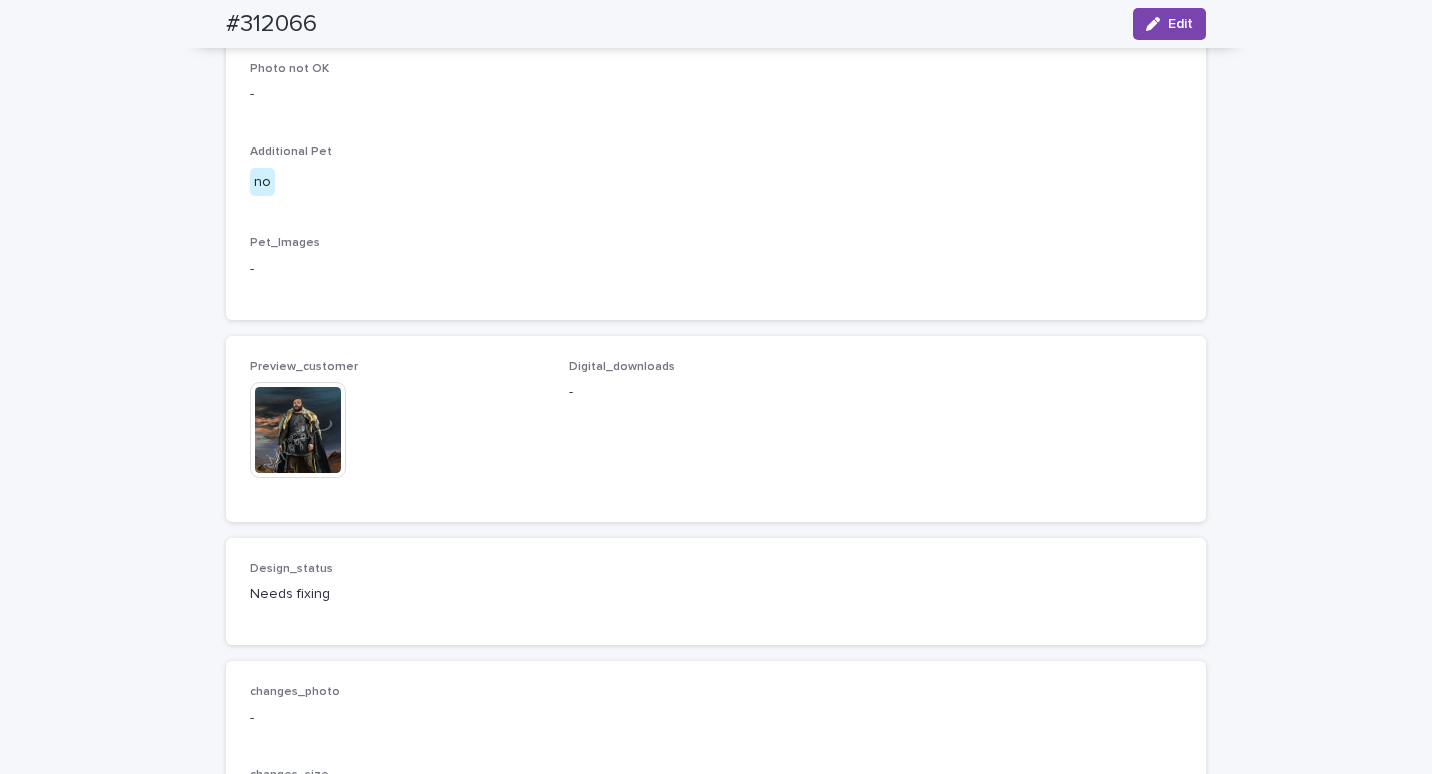 scroll, scrollTop: 1300, scrollLeft: 0, axis: vertical 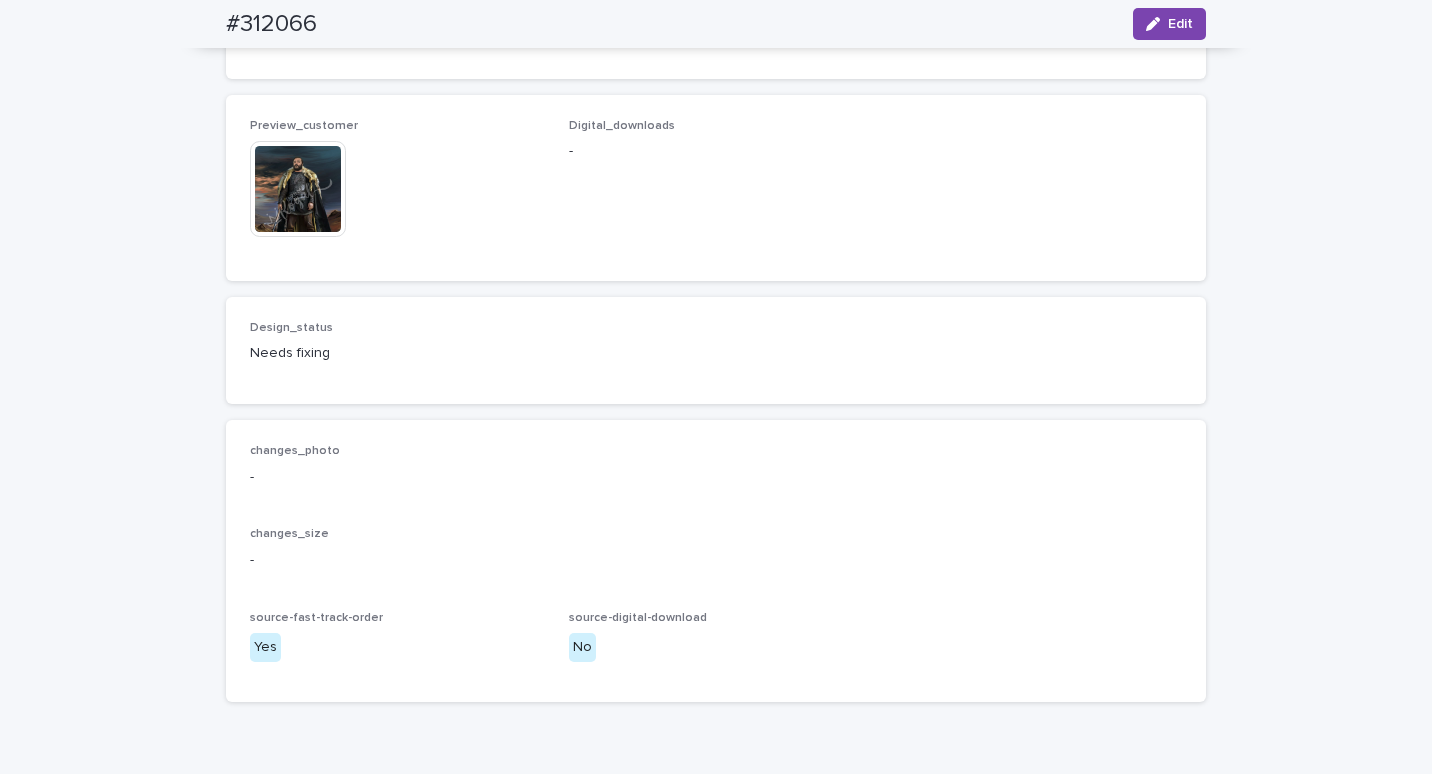 click at bounding box center [298, 189] 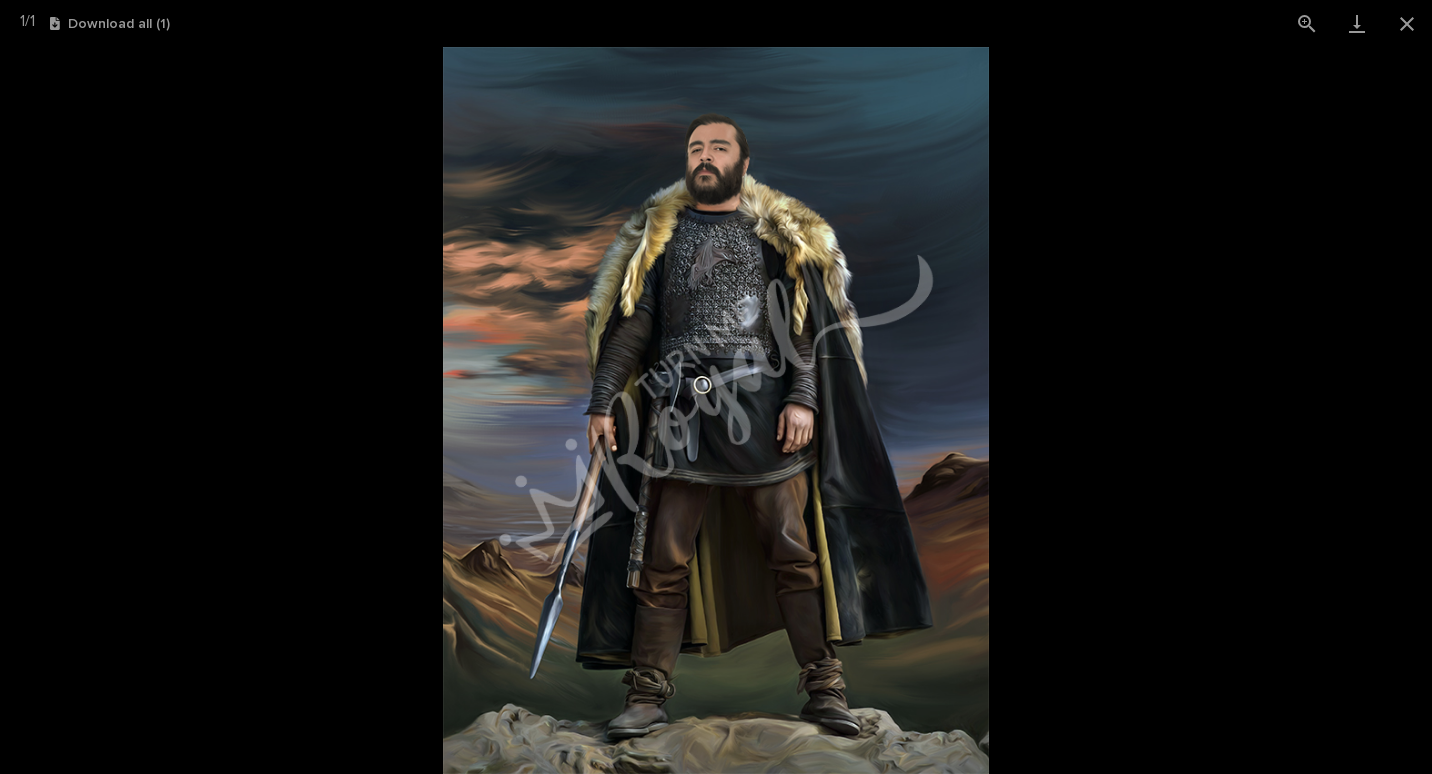 click at bounding box center (716, 410) 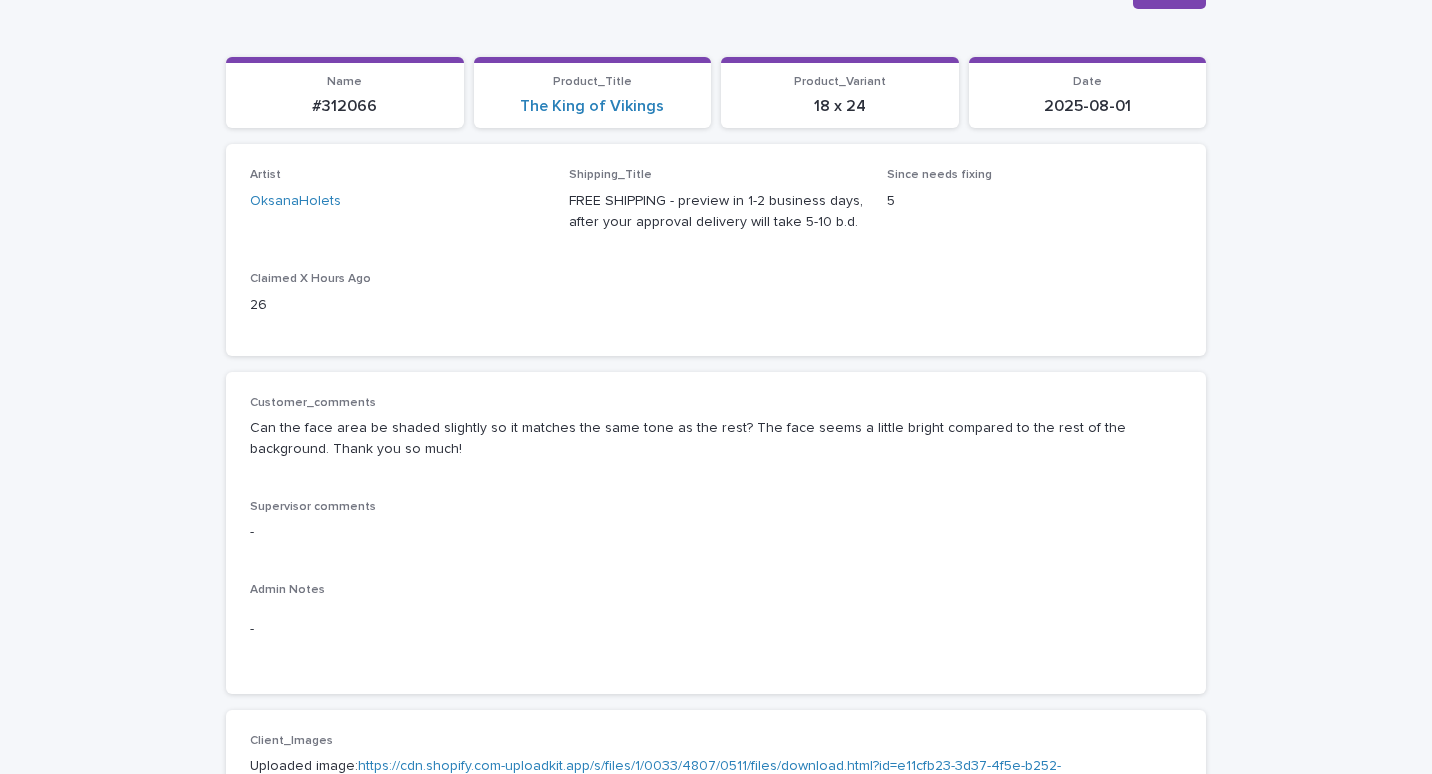 scroll, scrollTop: 100, scrollLeft: 0, axis: vertical 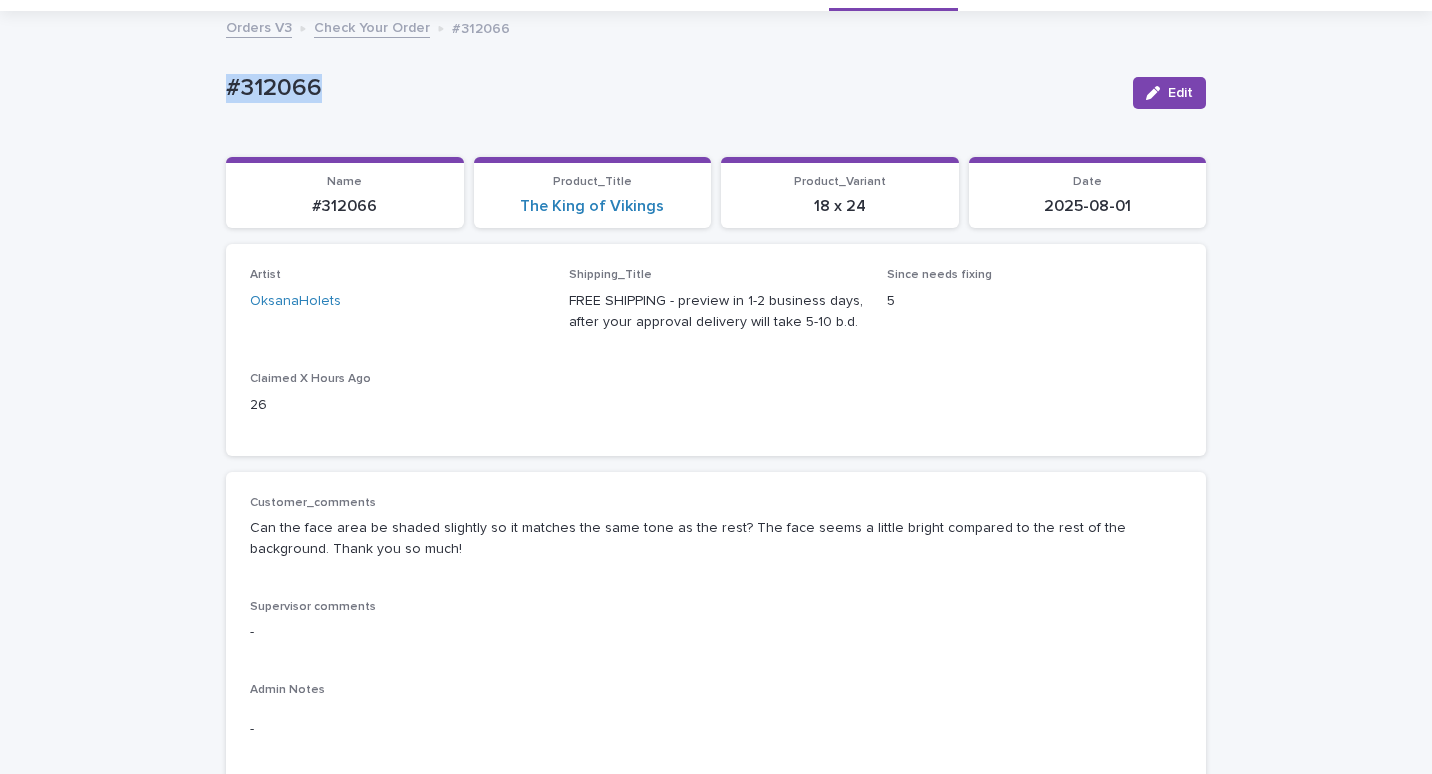 drag, startPoint x: 292, startPoint y: 82, endPoint x: 257, endPoint y: 80, distance: 35.057095 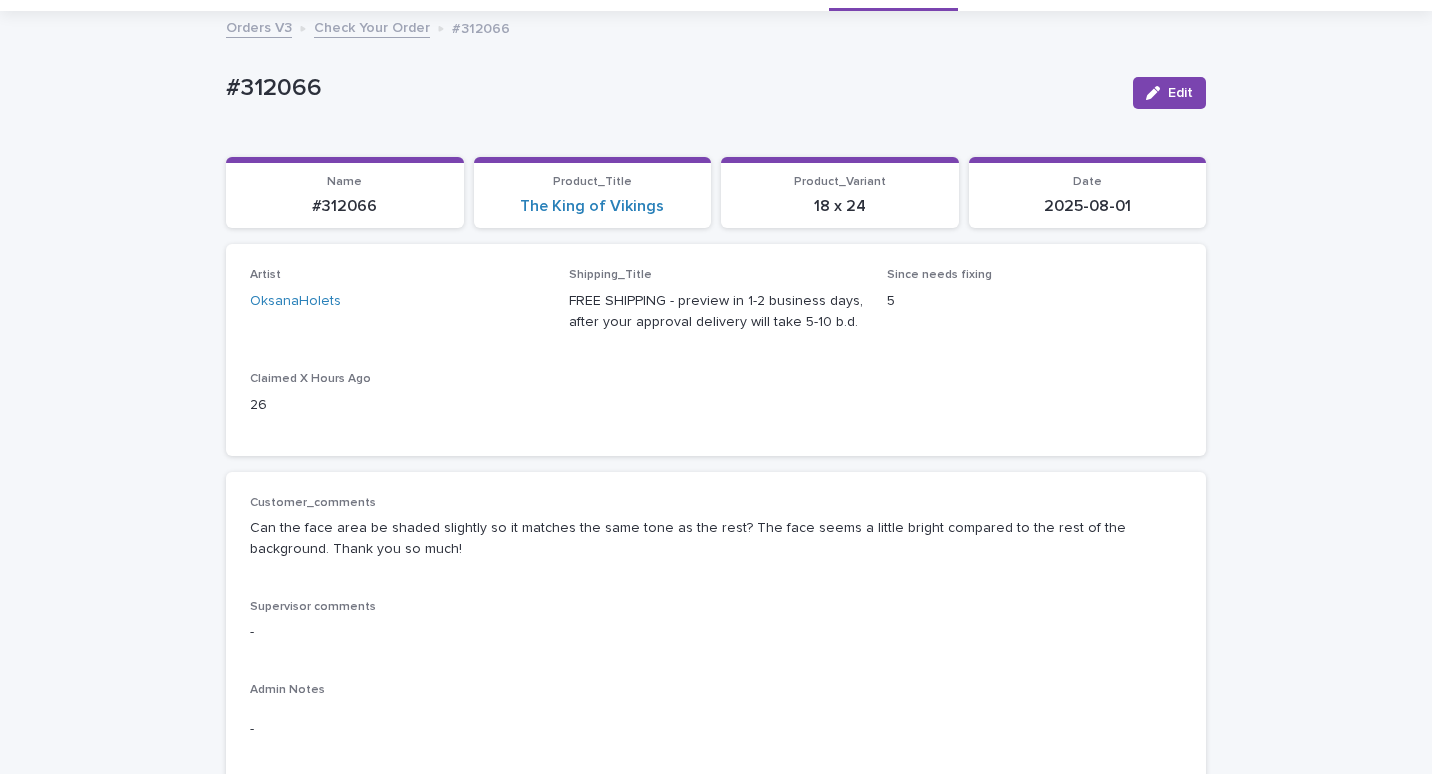 click on "Loading... Saving… Loading... Saving… Name #312066 Product_Title The King of Vikings   Product_Variant 18 x 24 Date [DATE] Loading... Saving… Artist [ARTIST]   Shipping_Title FREE SHIPPING - preview in 1-2 business days, after your approval delivery will take 5-10 b.d. Since needs fixing 5 Claimed X Hours Ago 26 Loading... Saving… Customer_comments Can the face area be shaded slightly so it matches the same tone as the rest? The face seems a little bright compared to the rest of the background. Thank you so much! Supervisor comments - Admin Notes - Loading... Saving… Client_Images Uploaded image: [URL]
_Uploaded image (direct link): [URL]" at bounding box center (716, 1027) 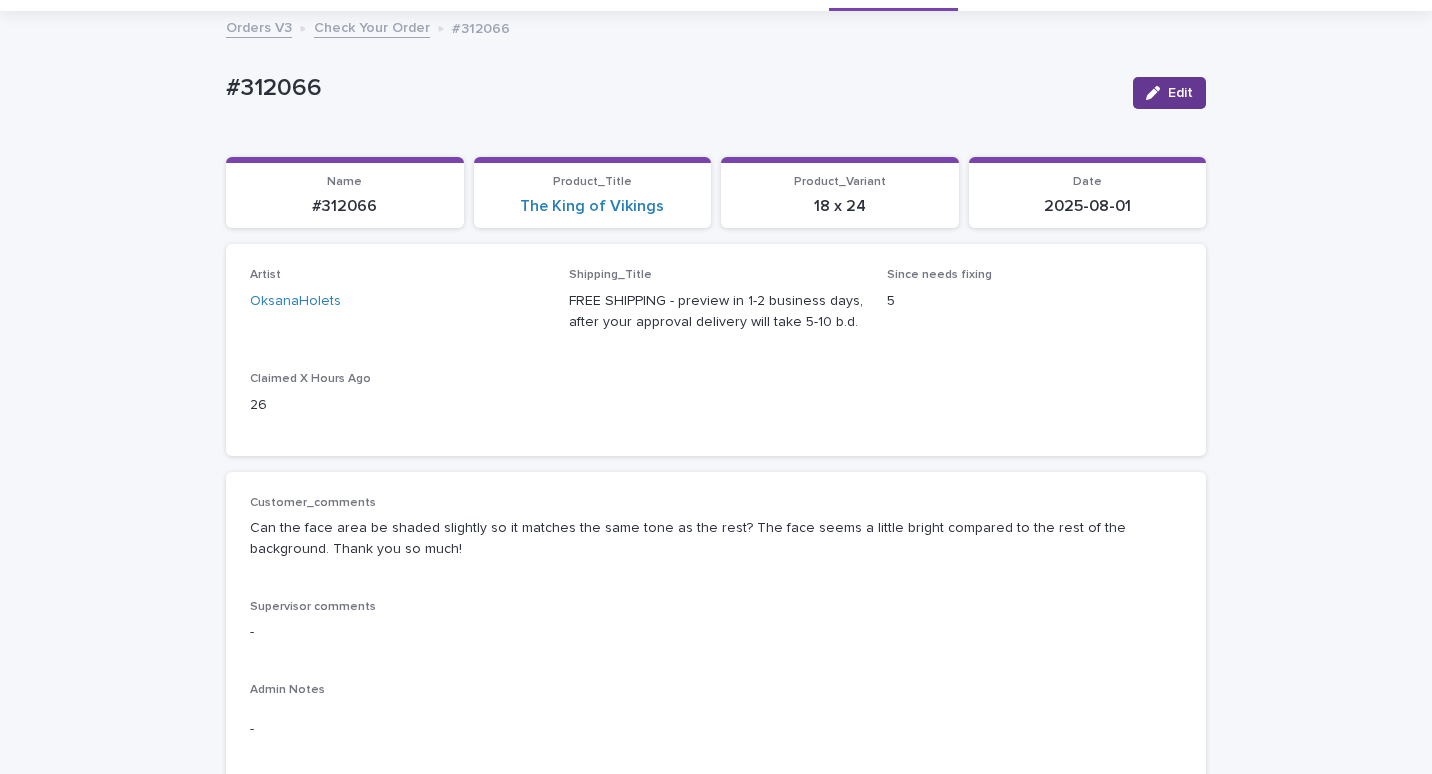 click on "Edit" at bounding box center [1180, 93] 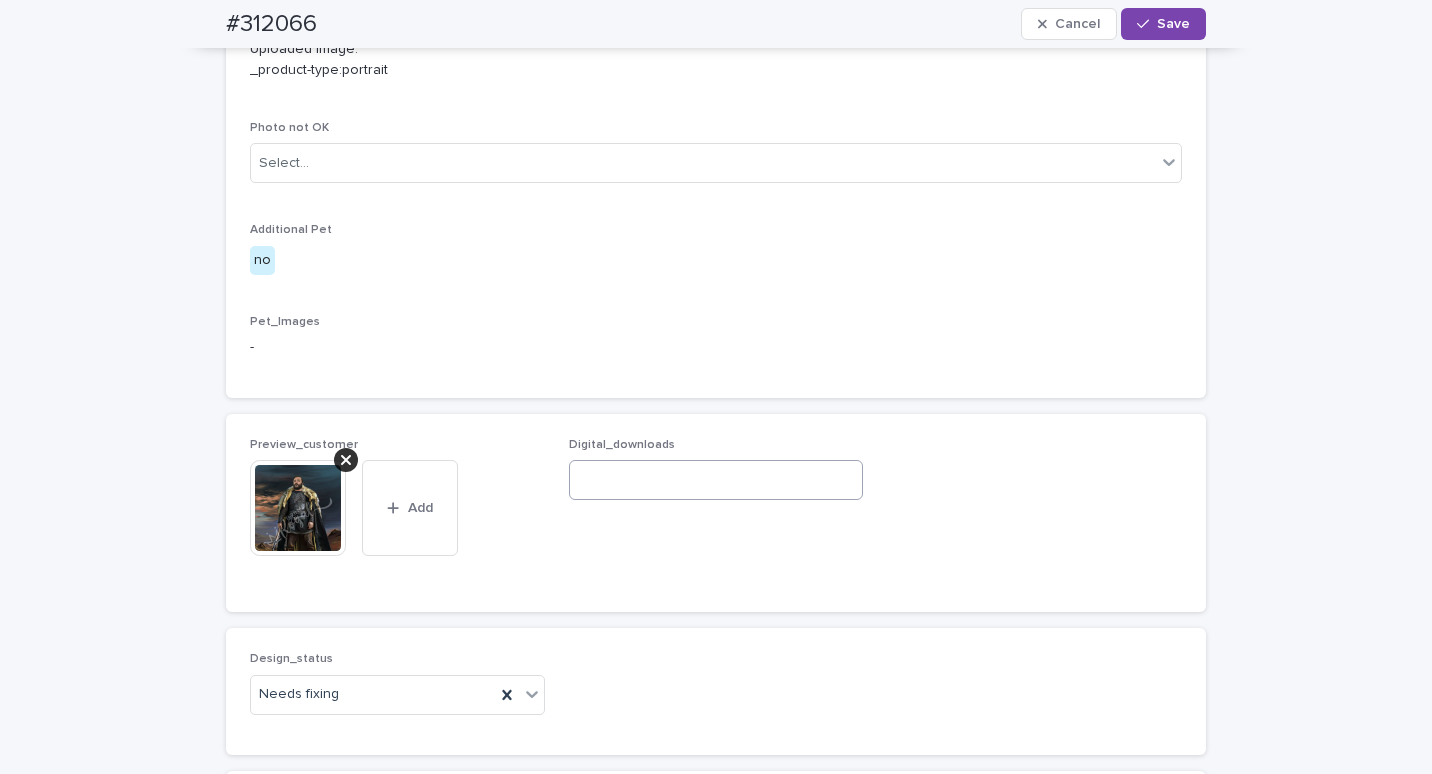 scroll, scrollTop: 1100, scrollLeft: 0, axis: vertical 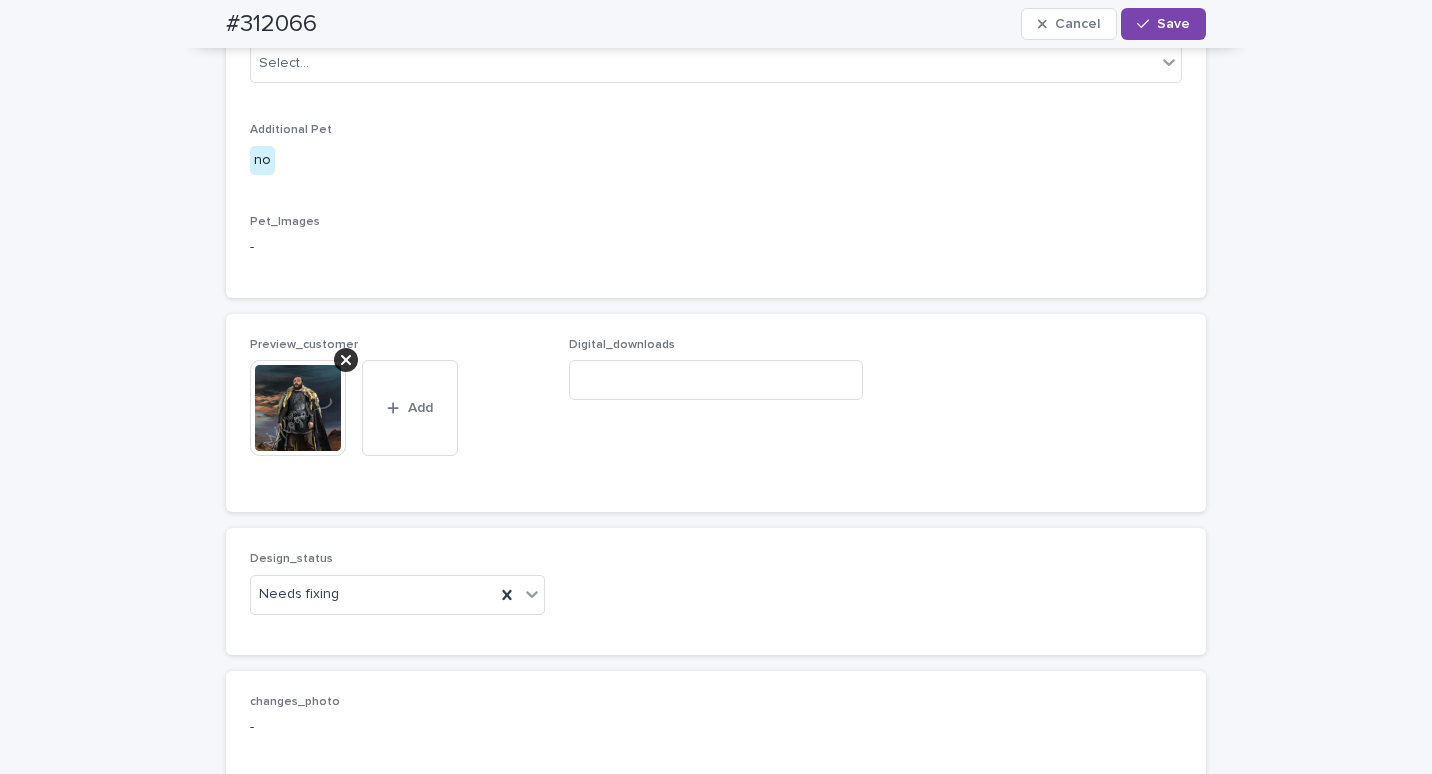 click on "Preview_customer" at bounding box center (397, 345) 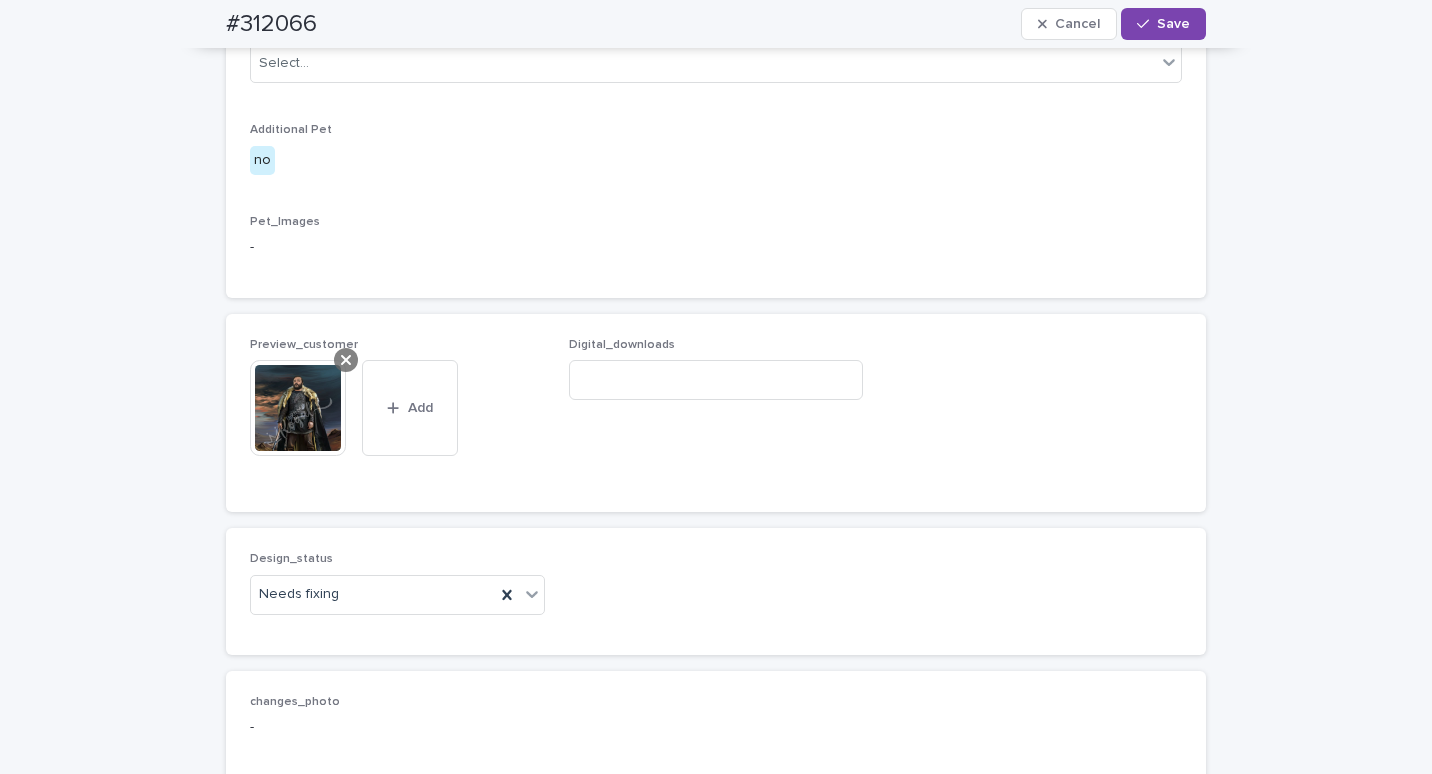 click 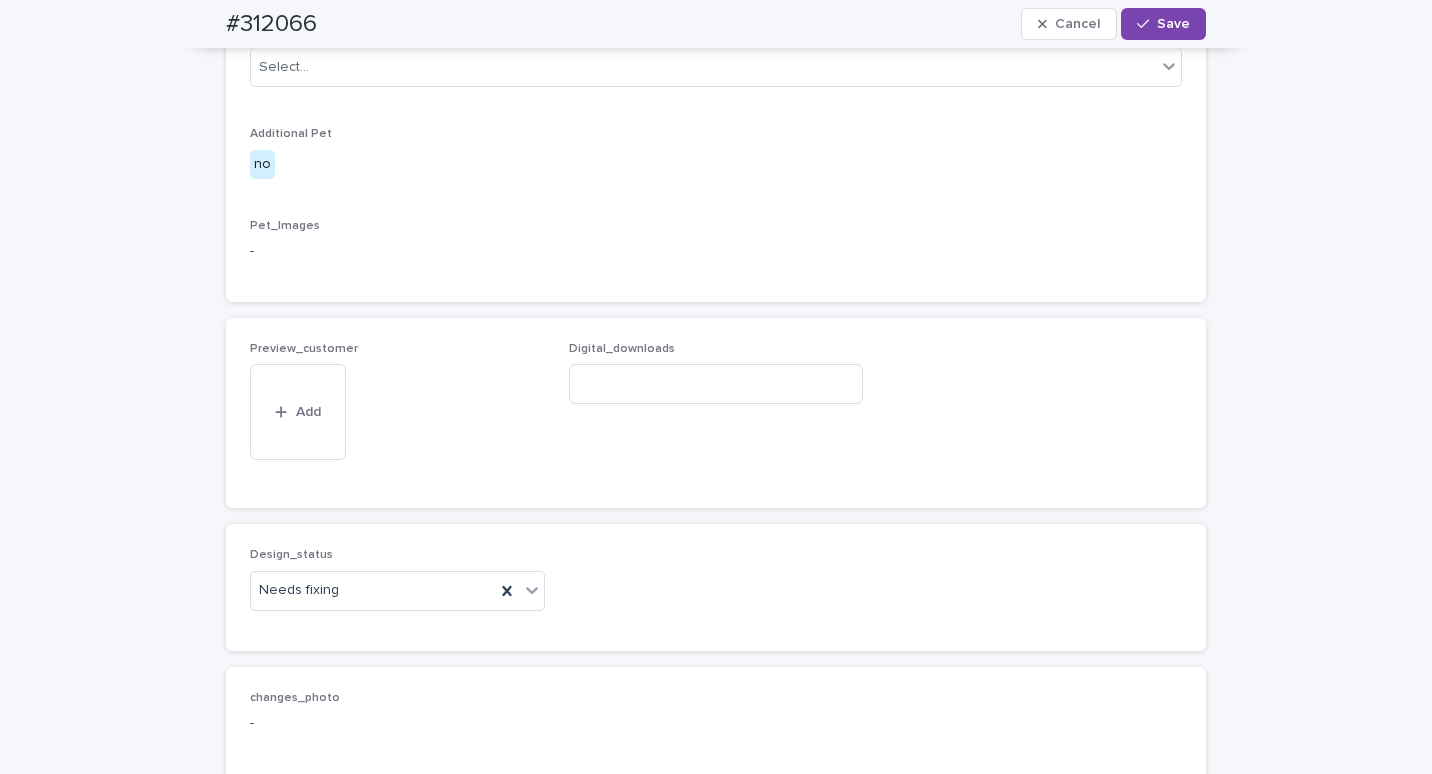 scroll, scrollTop: 1064, scrollLeft: 0, axis: vertical 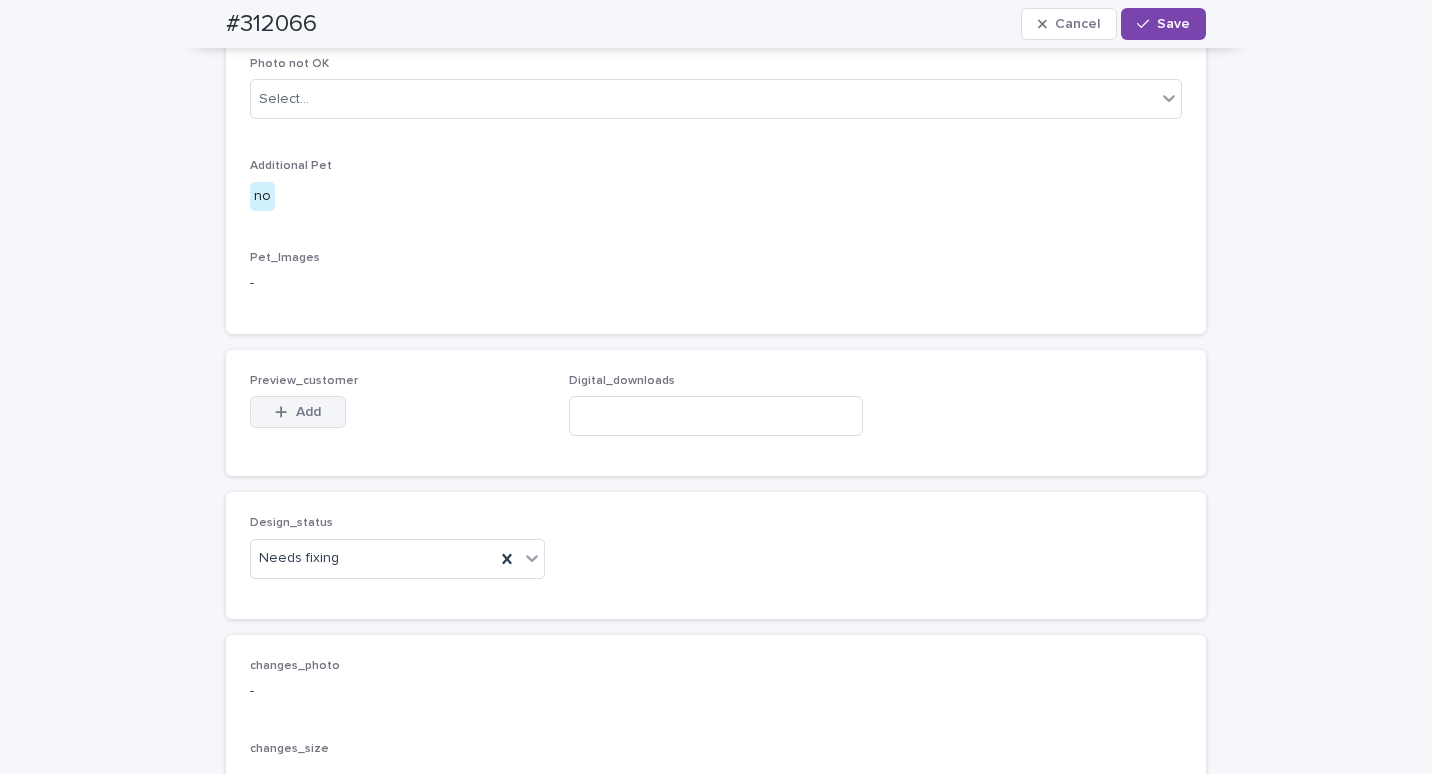 click on "Add" at bounding box center [308, 412] 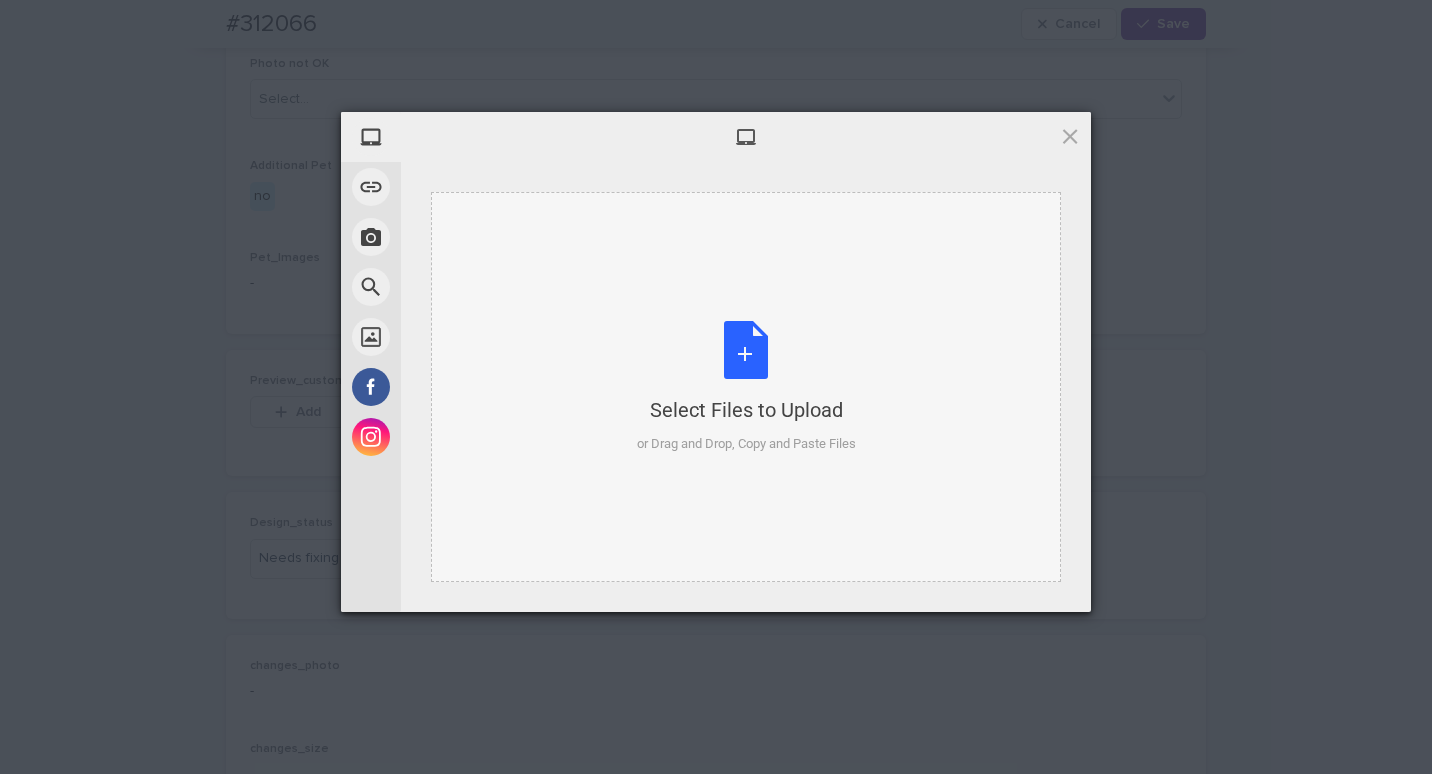 click on "Select Files to Upload
or Drag and Drop, Copy and Paste Files" at bounding box center [746, 387] 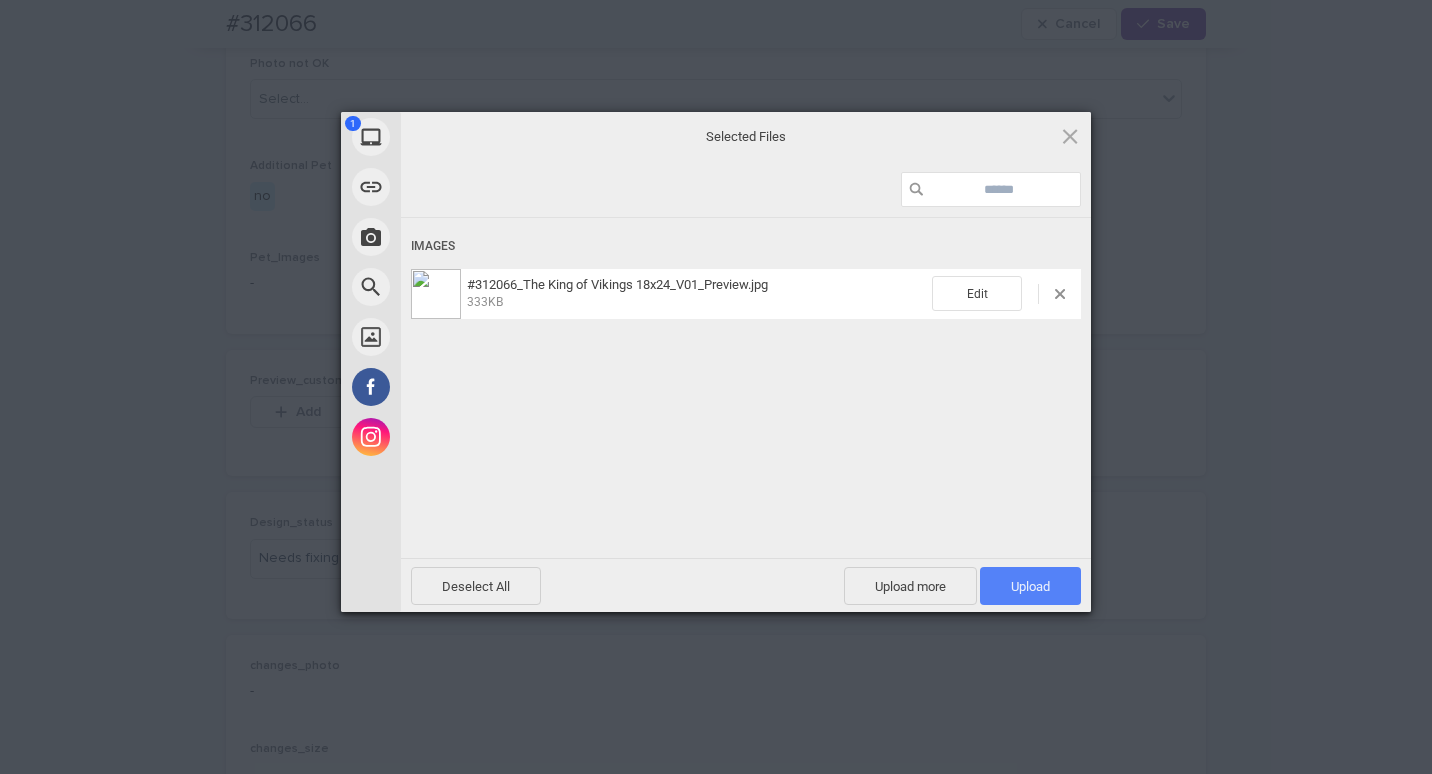 click on "Upload
1" at bounding box center [1030, 586] 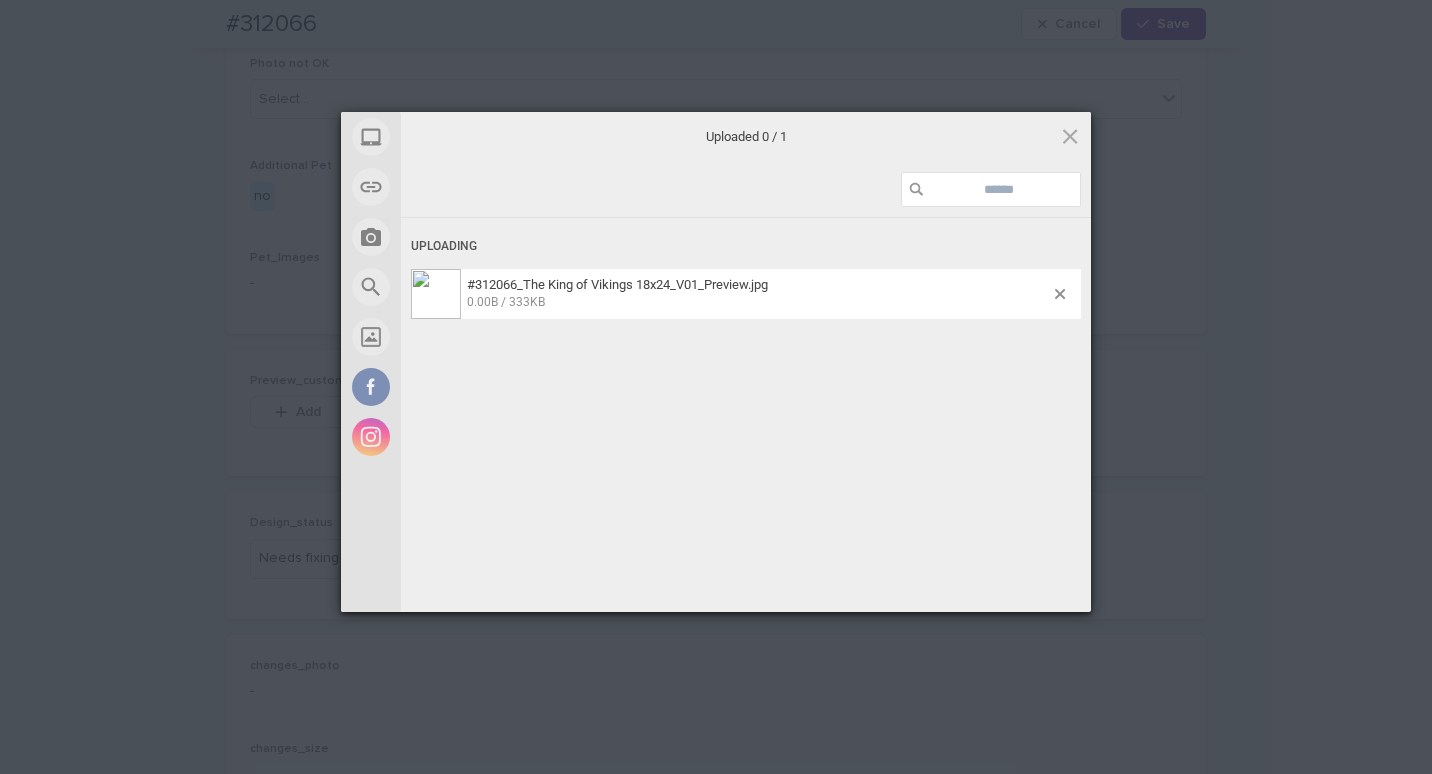 click on "My Device         Link (URL)         Take Photo         Web Search         Unsplash         Facebook         Instagram
Uploaded 0 / 1
Uploading
#312066_The King of Vikings 18x24_V01_Preview.jpg
0.00B /
333KB
Deselect All
Upload more
Upload
0
Powered by   Filestack" at bounding box center (716, 387) 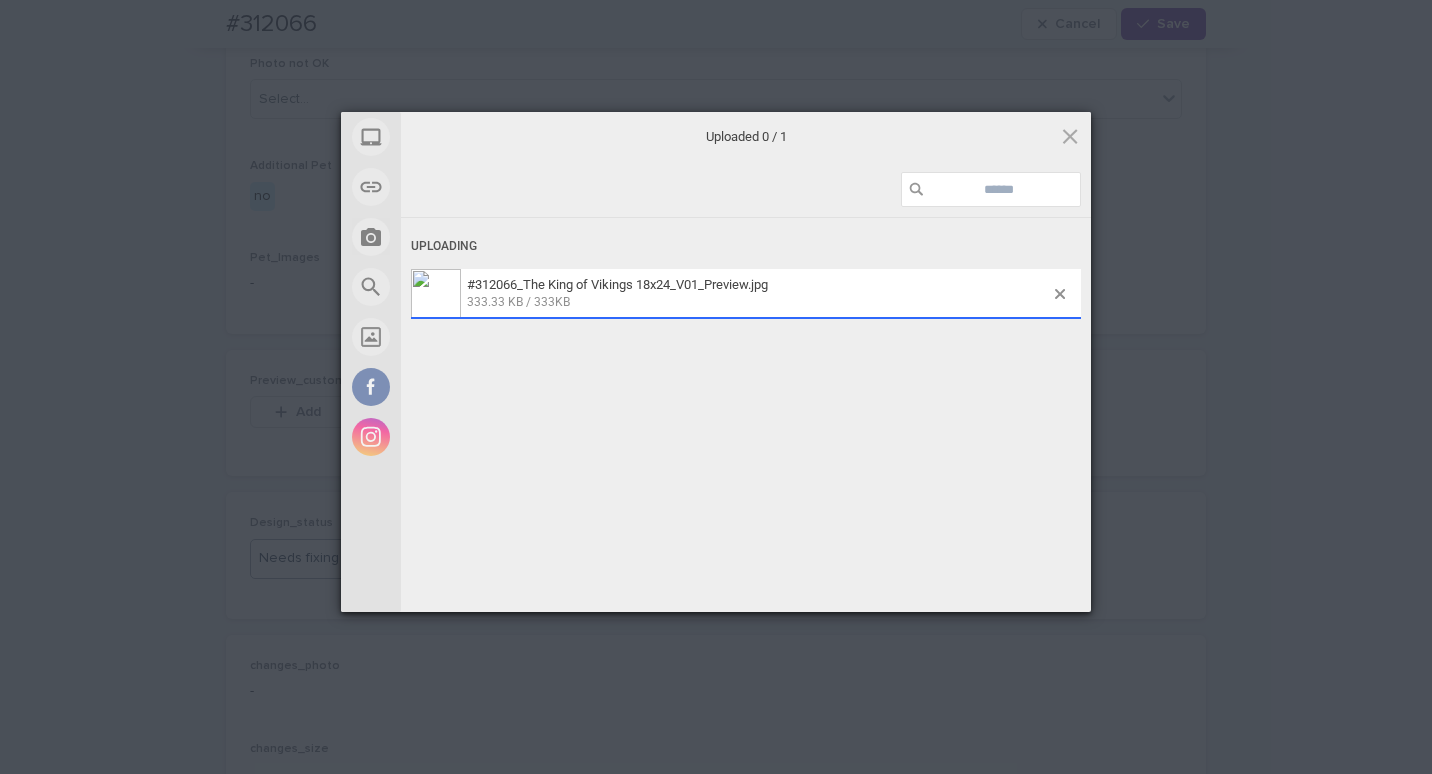scroll, scrollTop: 1100, scrollLeft: 0, axis: vertical 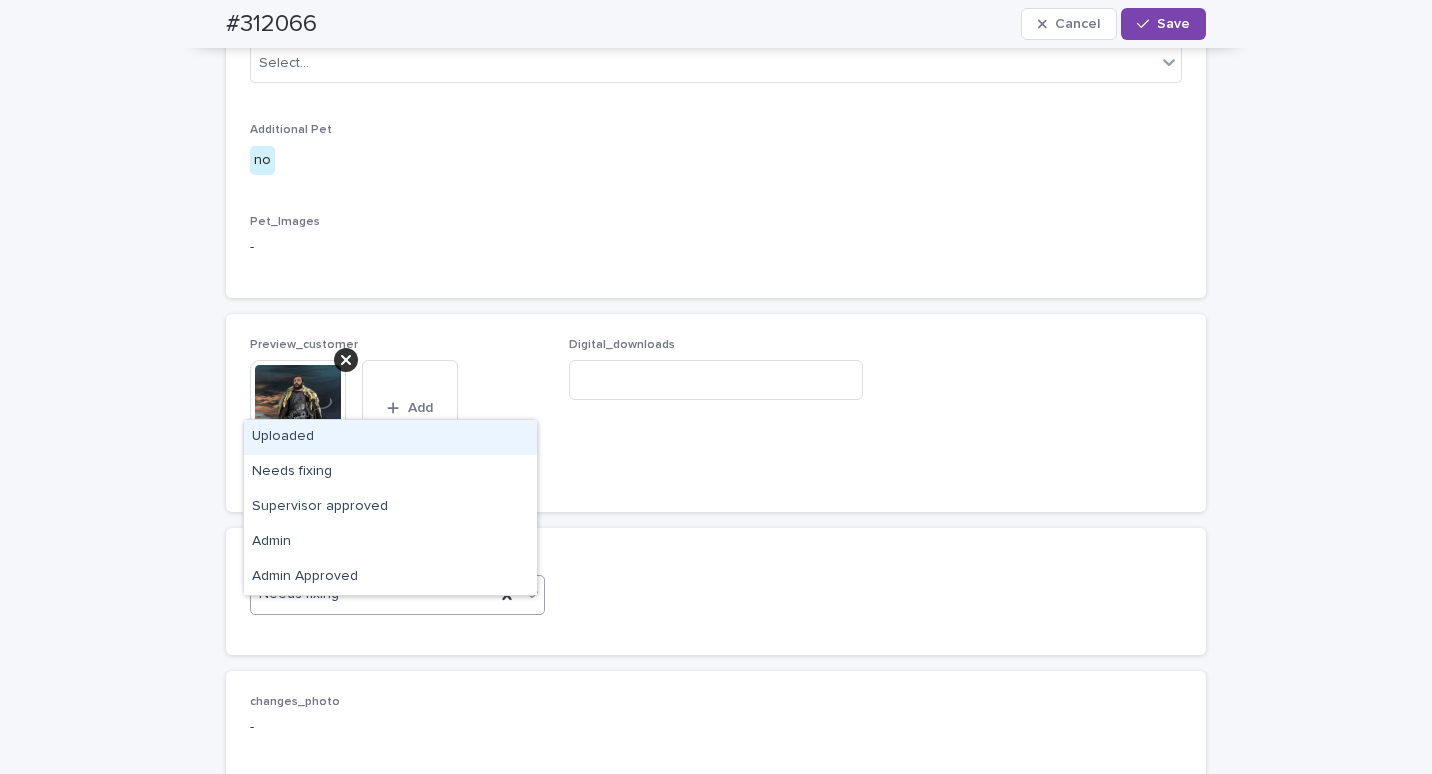 click on "Uploaded" at bounding box center (390, 437) 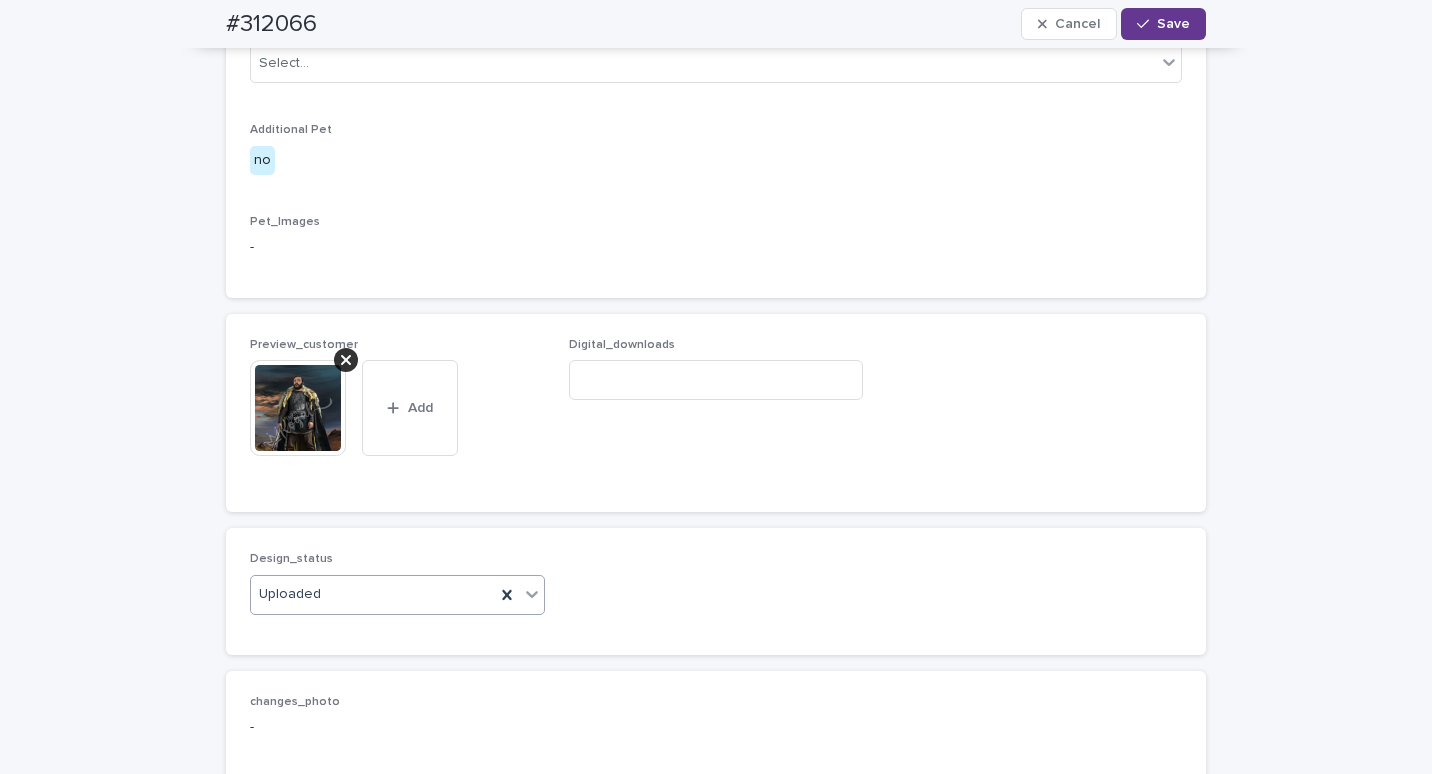 click on "Save" at bounding box center [1163, 24] 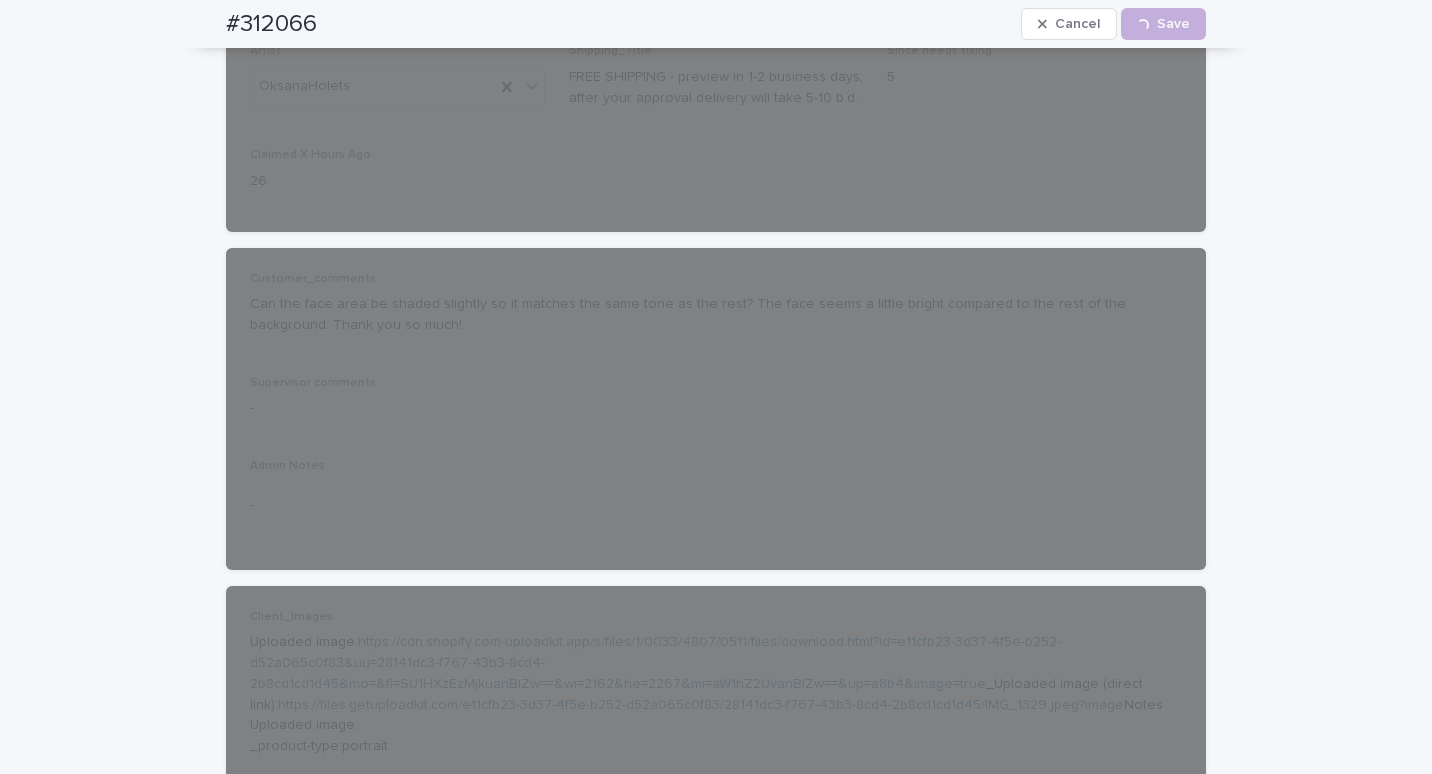scroll, scrollTop: 0, scrollLeft: 0, axis: both 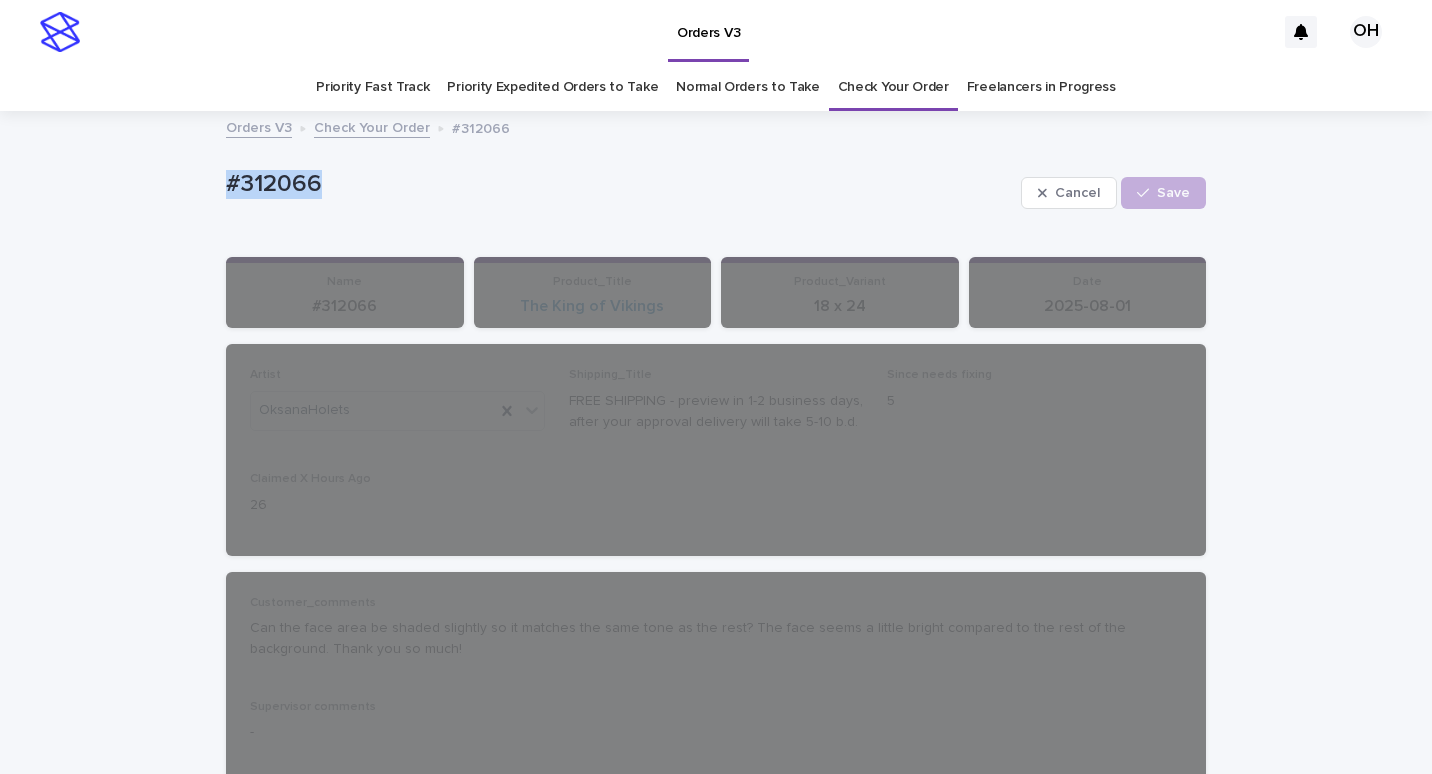 drag, startPoint x: 296, startPoint y: 189, endPoint x: 204, endPoint y: 184, distance: 92.13577 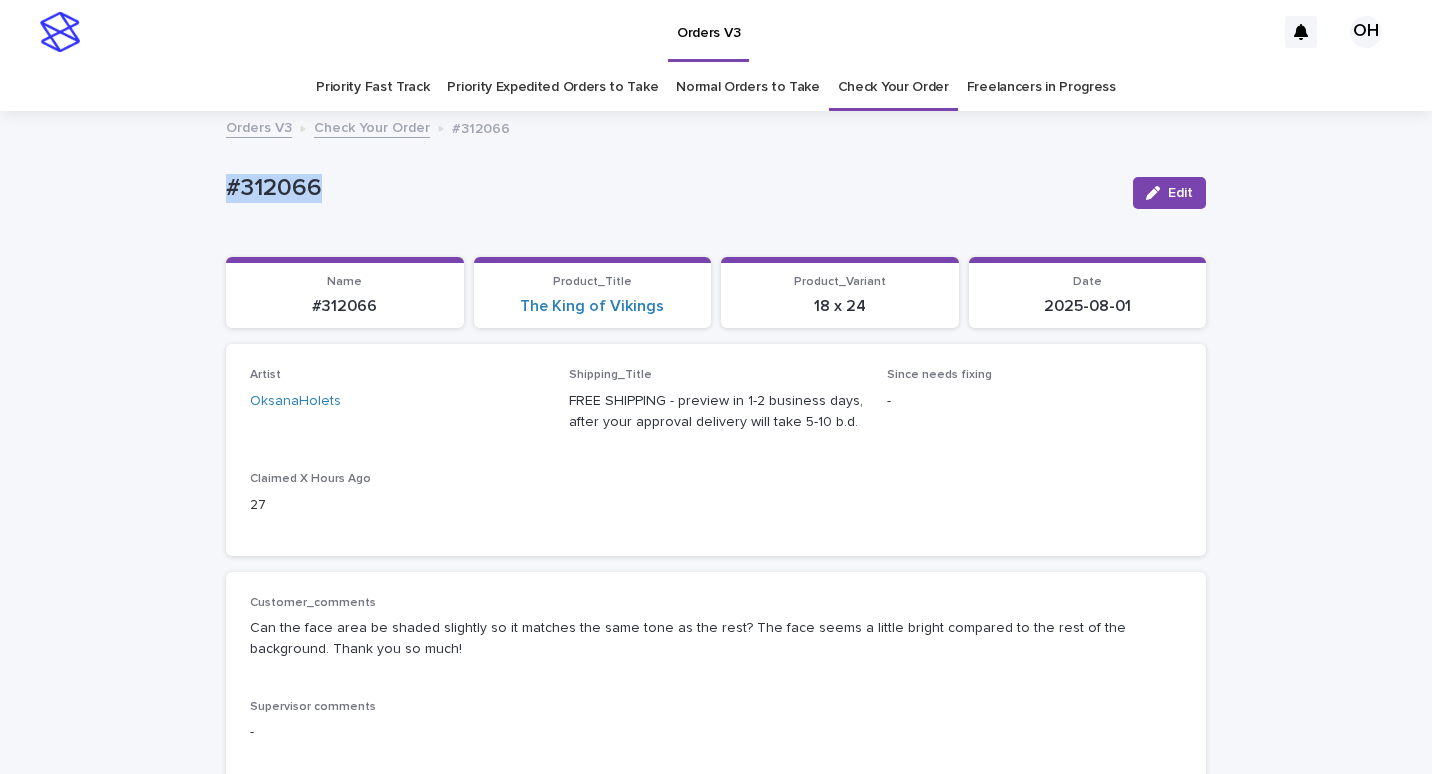 copy on "#312066" 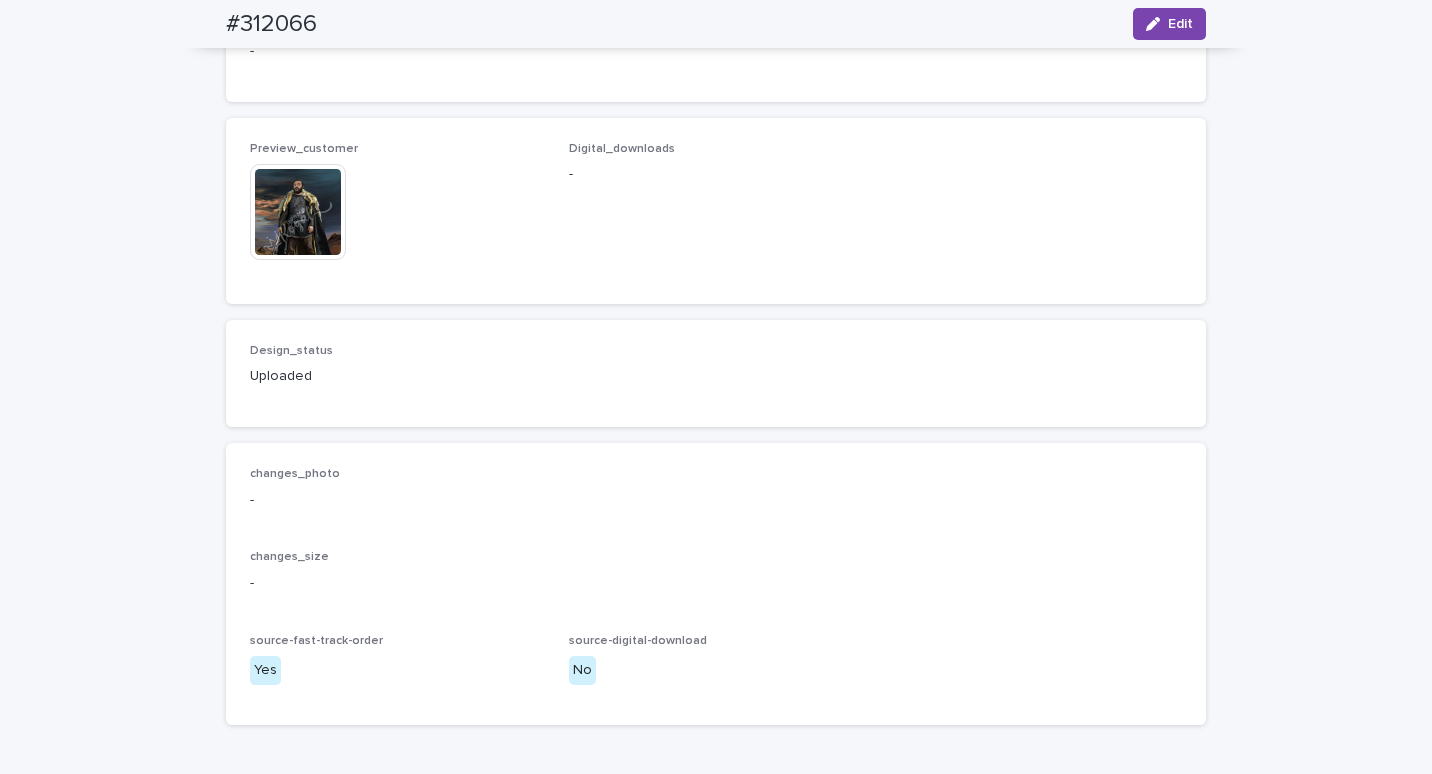 scroll, scrollTop: 1421, scrollLeft: 0, axis: vertical 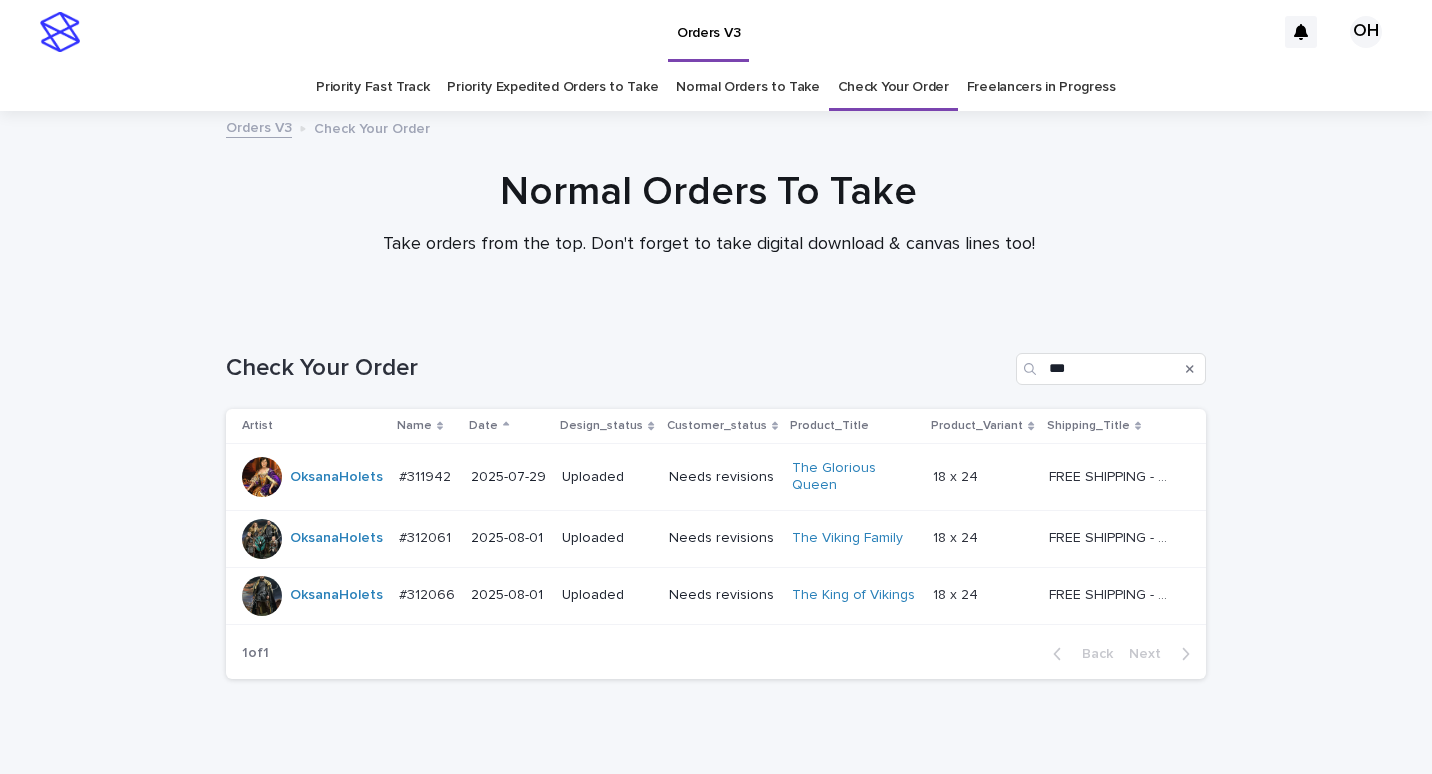 click on "Check Your Order" at bounding box center [893, 87] 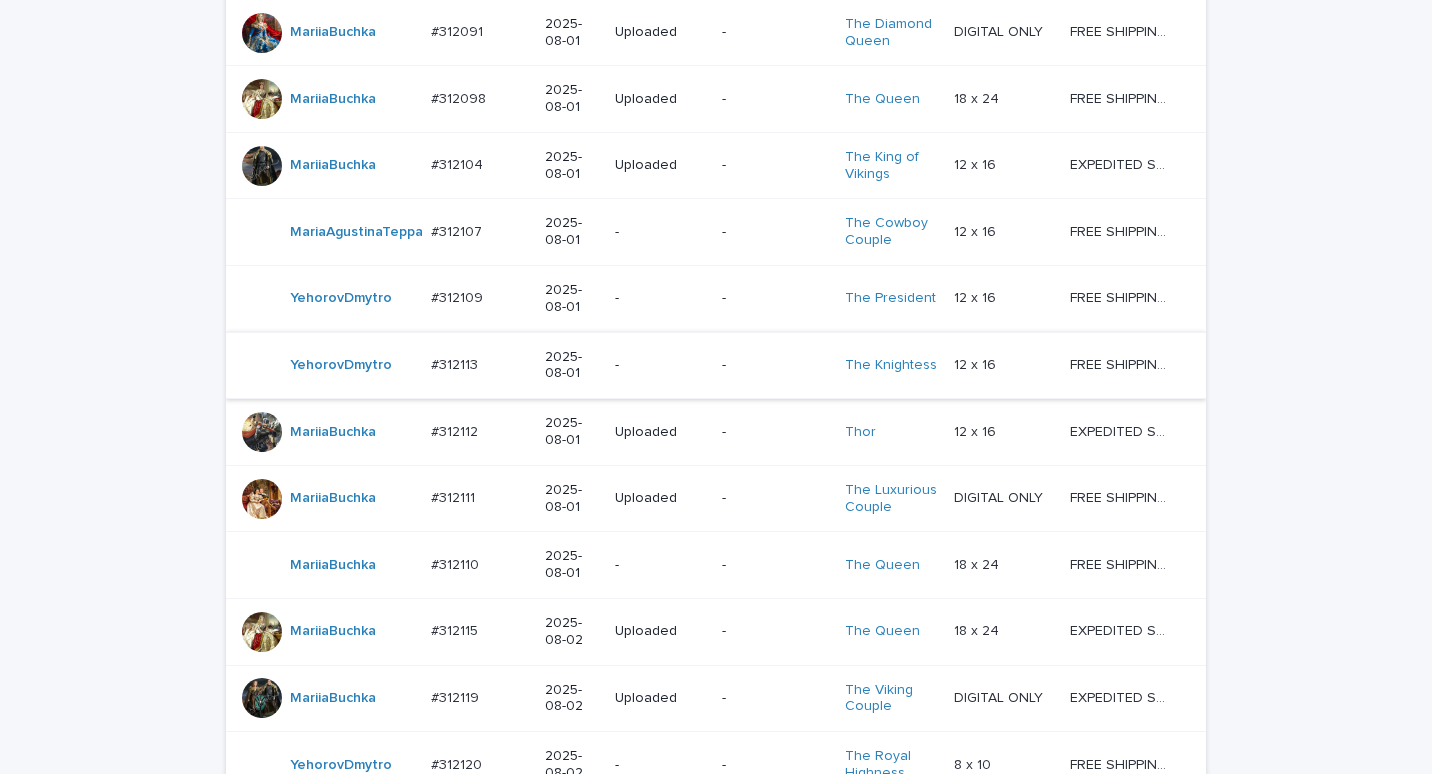 scroll, scrollTop: 1385, scrollLeft: 0, axis: vertical 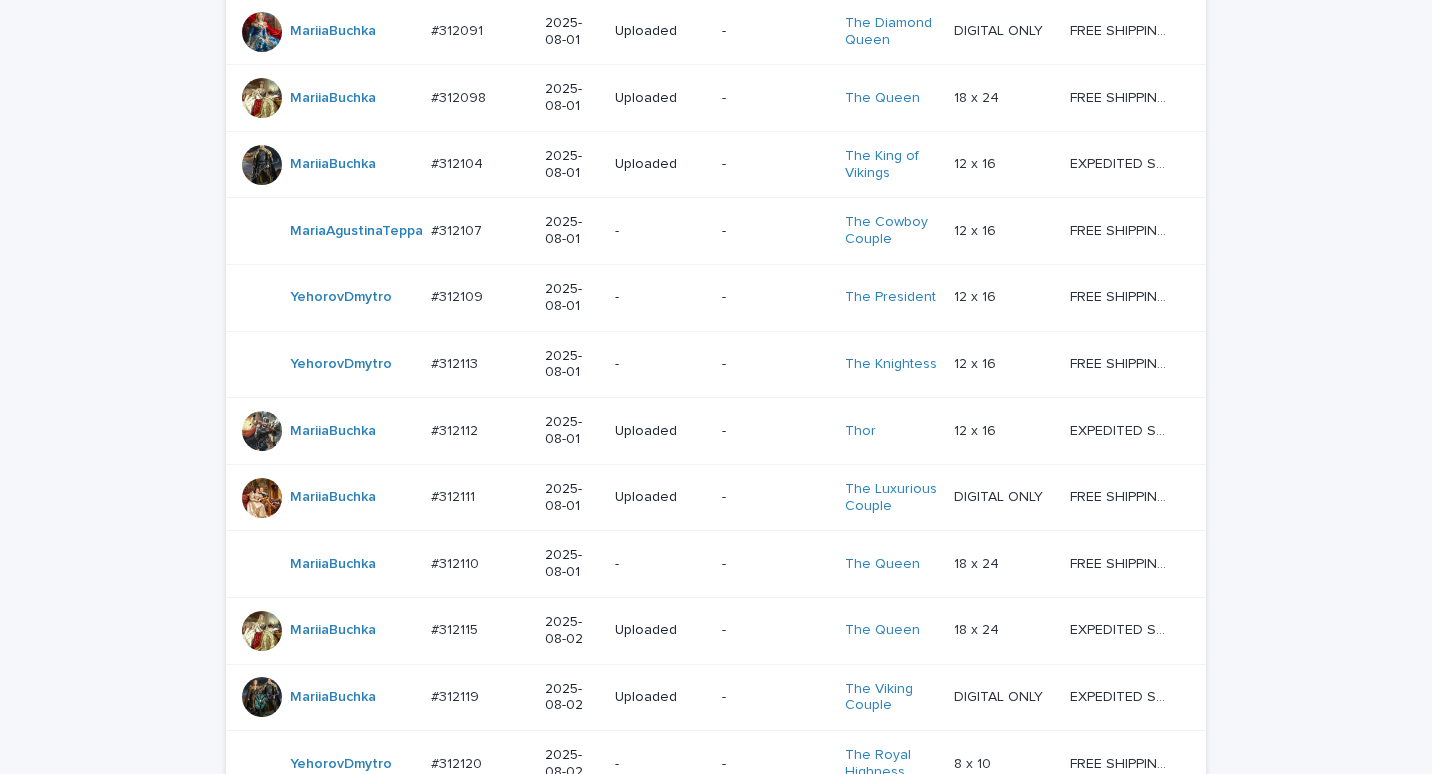 click on "#312109" at bounding box center [459, 295] 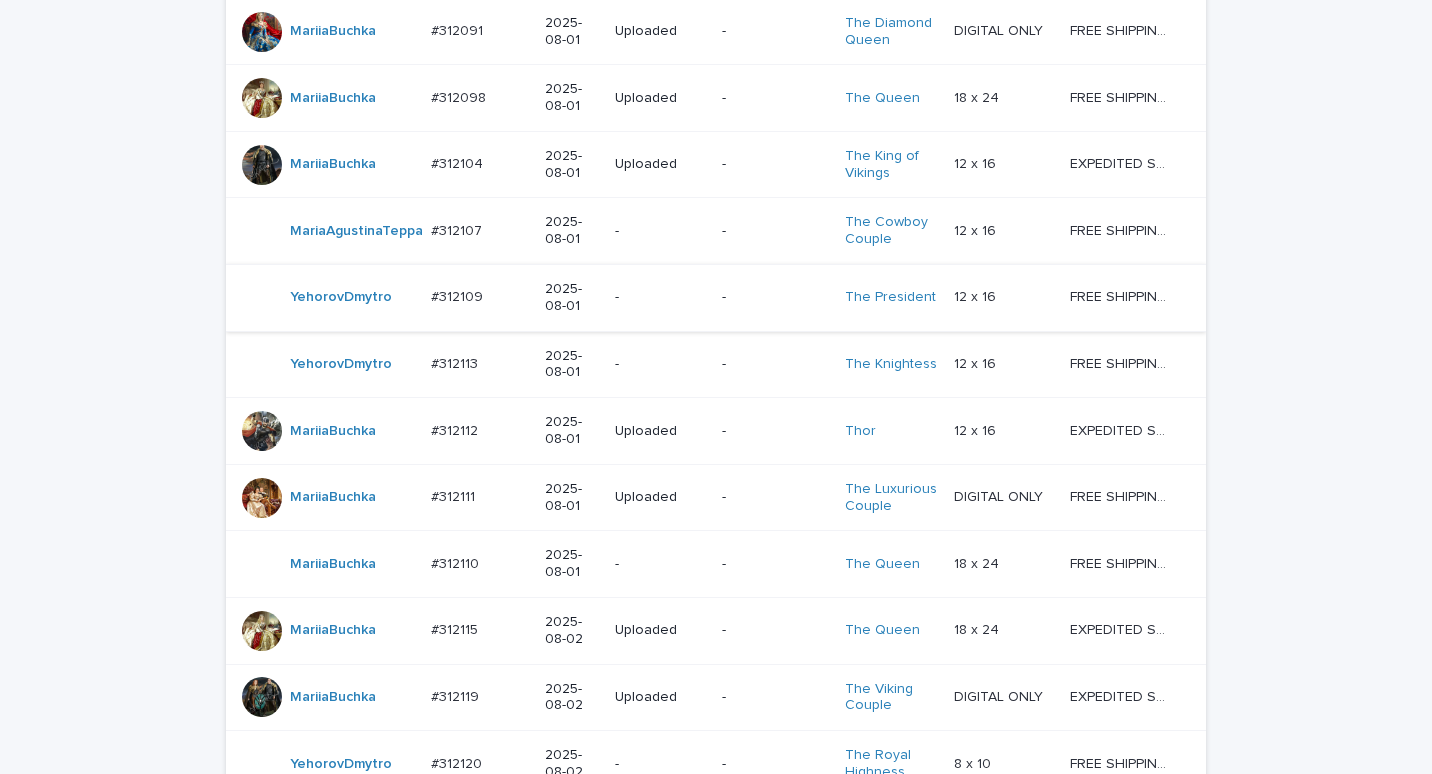 scroll, scrollTop: 0, scrollLeft: 0, axis: both 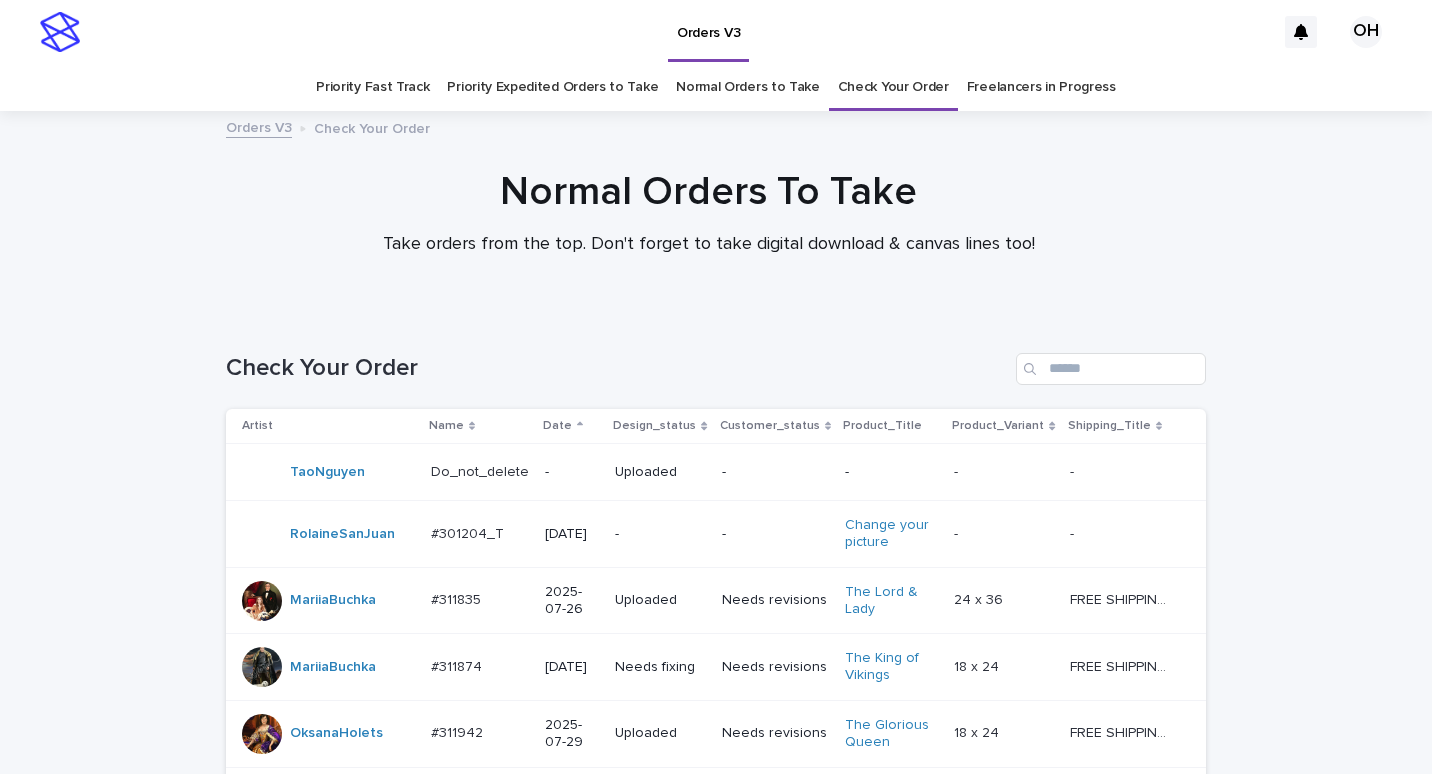 click on "Normal Orders to Take" at bounding box center [748, 87] 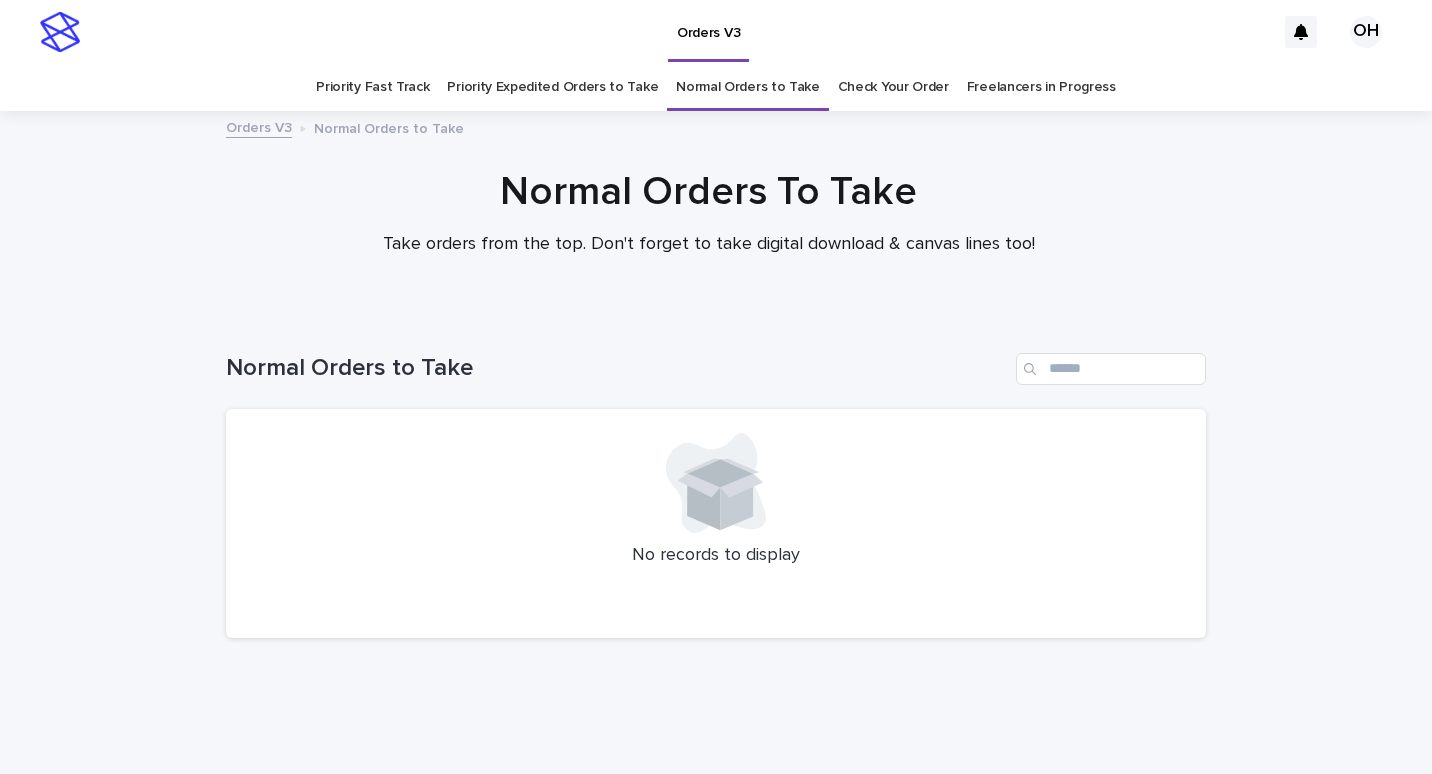 click on "Priority Expedited Orders to Take" at bounding box center (552, 87) 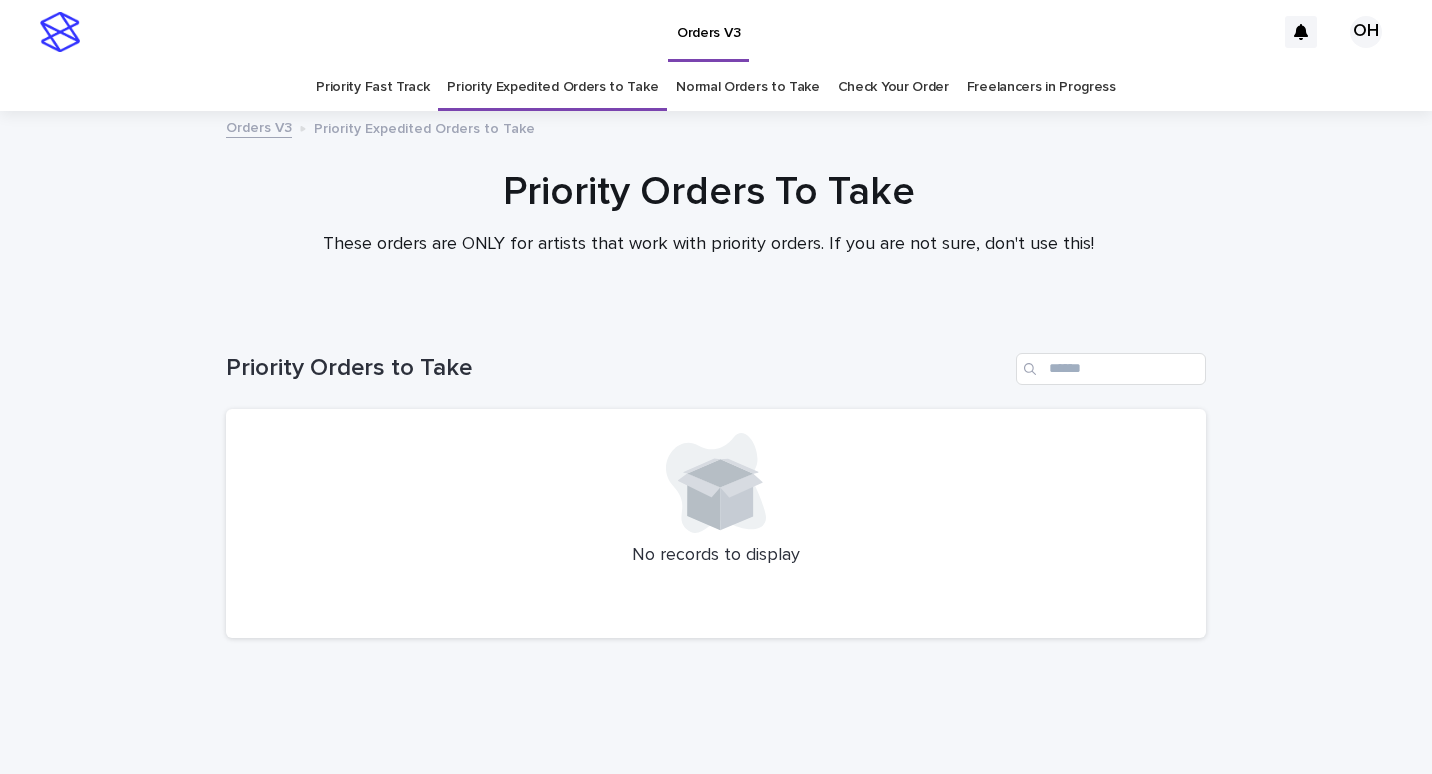 click on "Check Your Order" at bounding box center (893, 87) 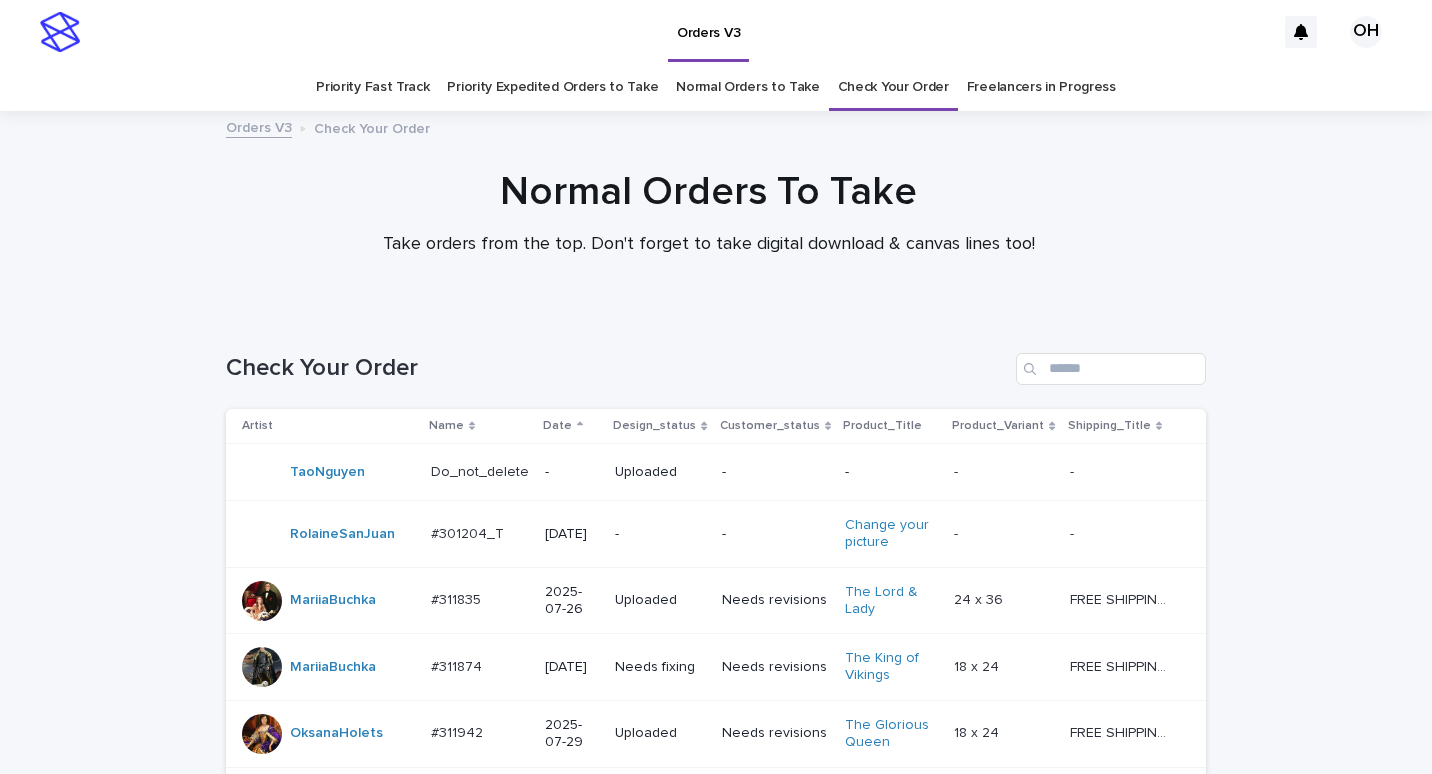 click on "Priority Fast Track" at bounding box center (372, 87) 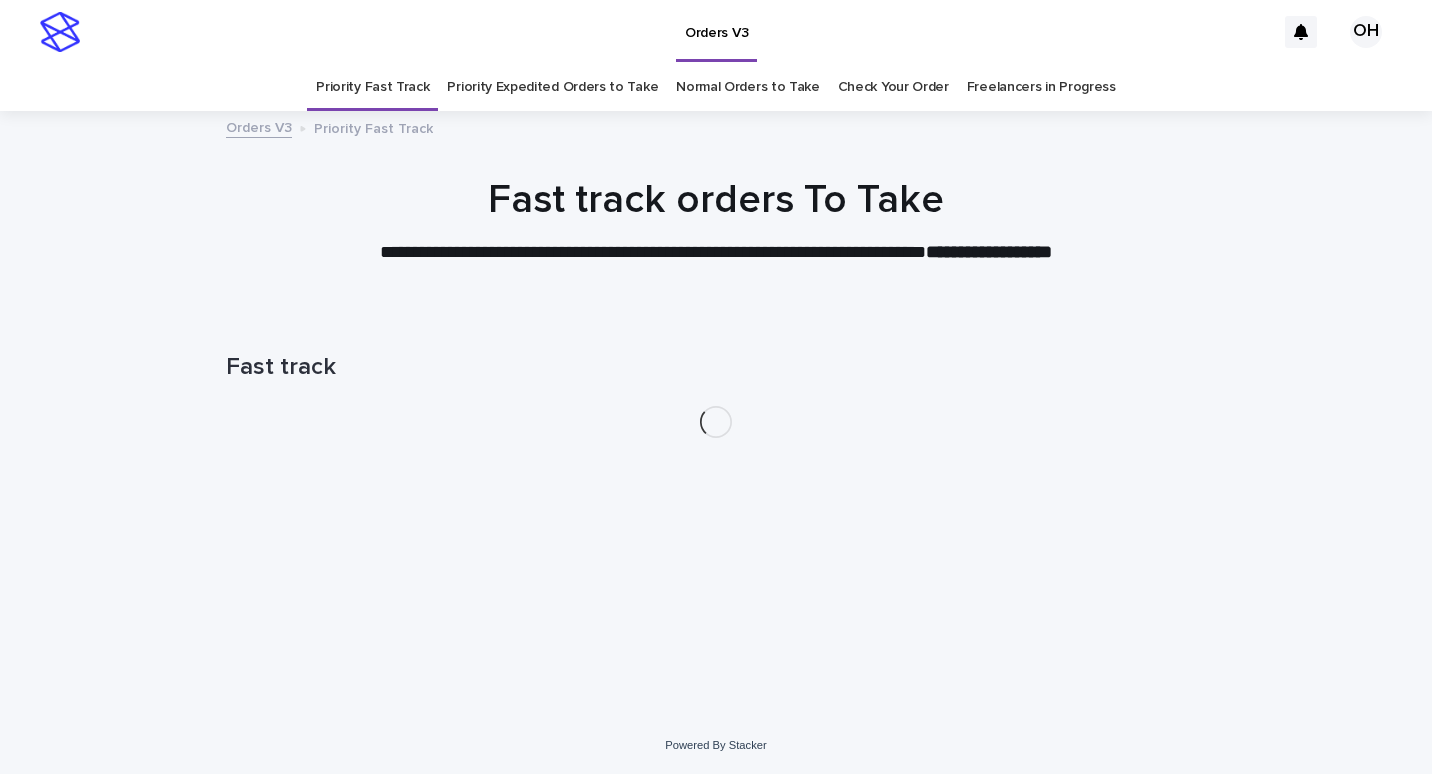 click on "Priority Expedited Orders to Take" at bounding box center (552, 87) 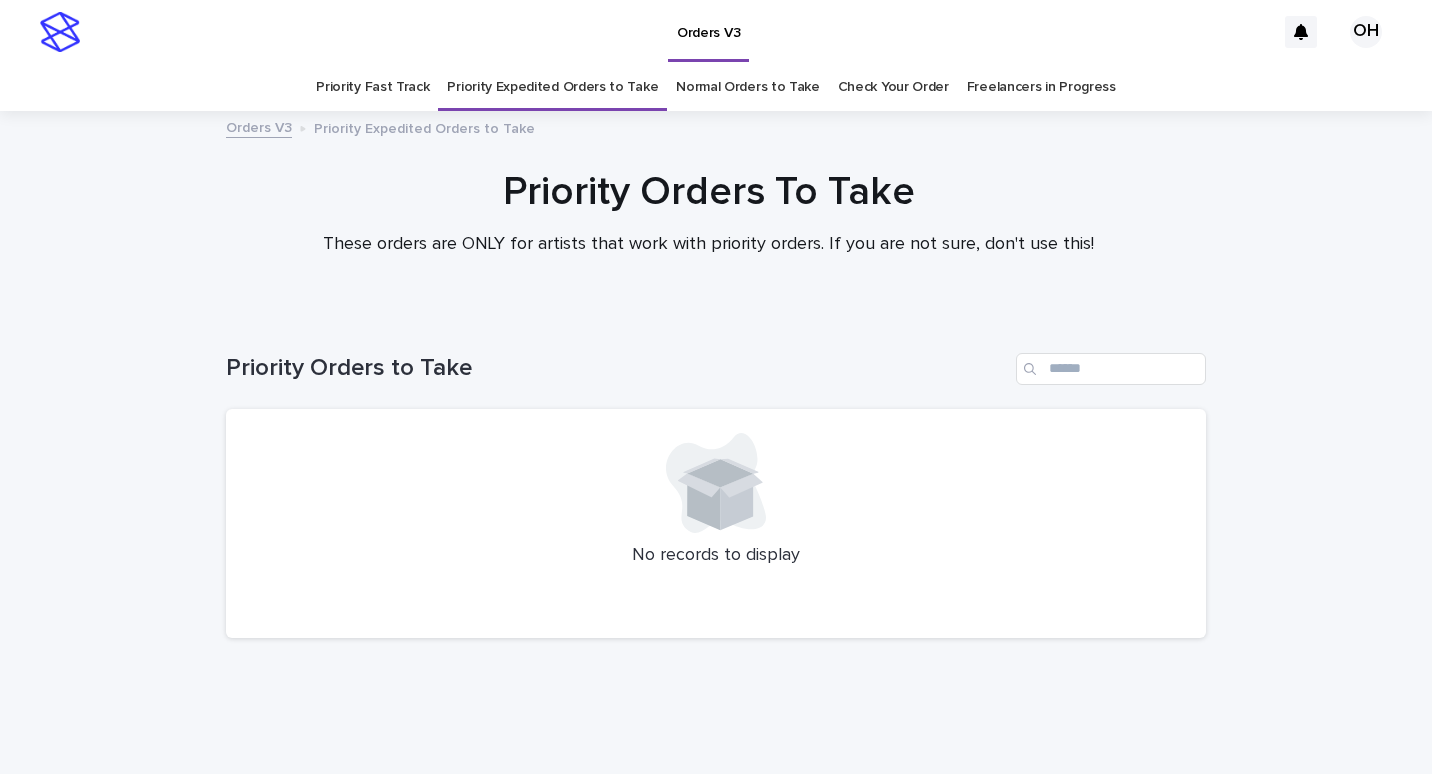 click on "Normal Orders to Take" at bounding box center [748, 87] 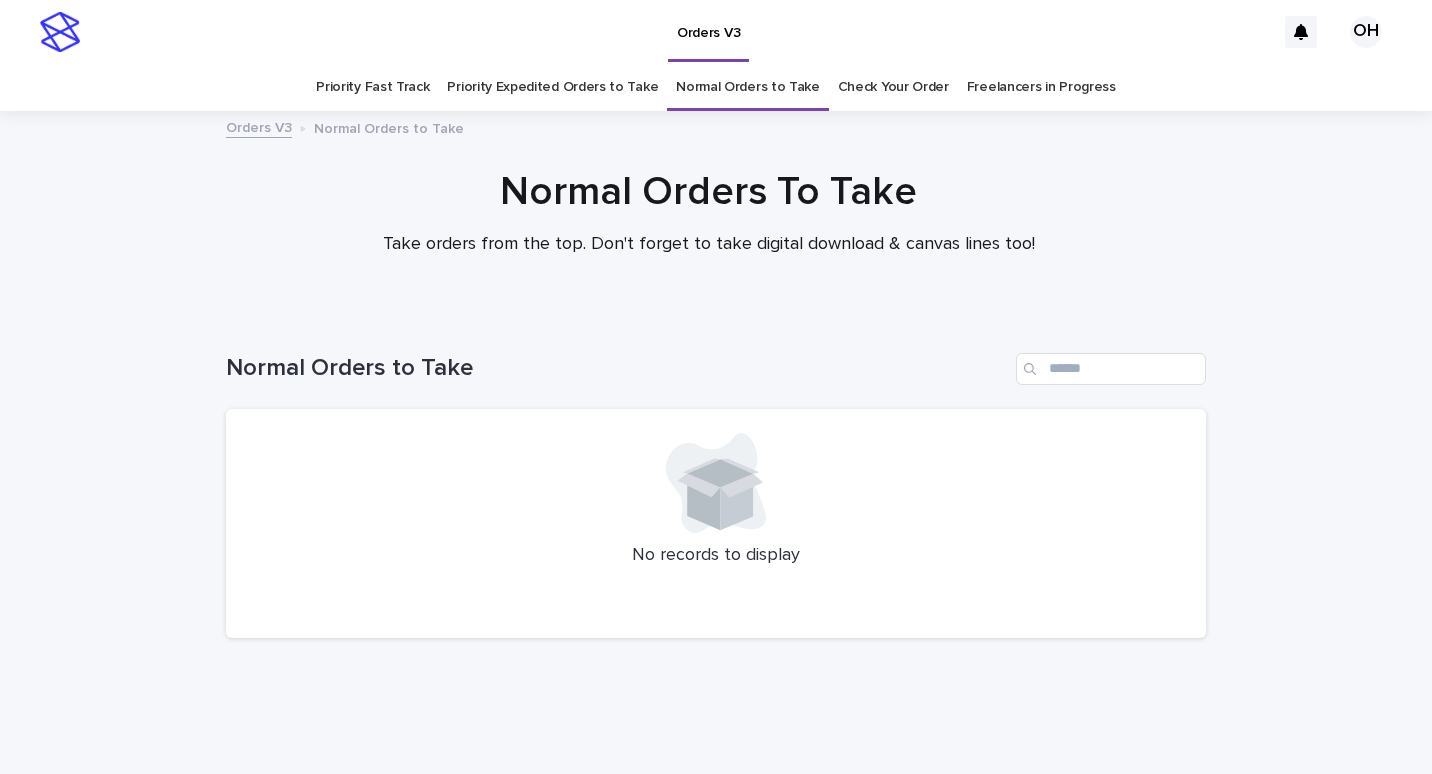 click on "Check Your Order" at bounding box center (893, 87) 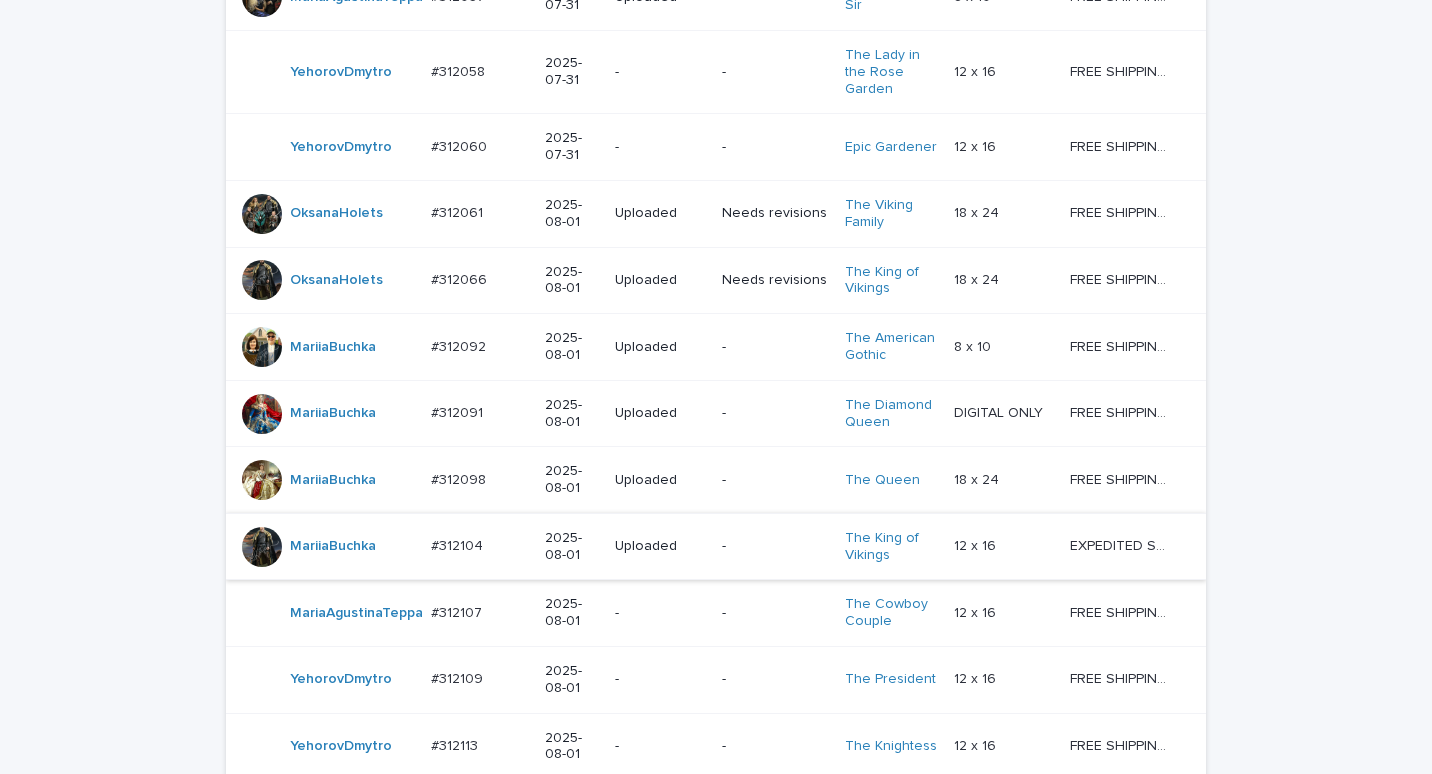 scroll, scrollTop: 800, scrollLeft: 0, axis: vertical 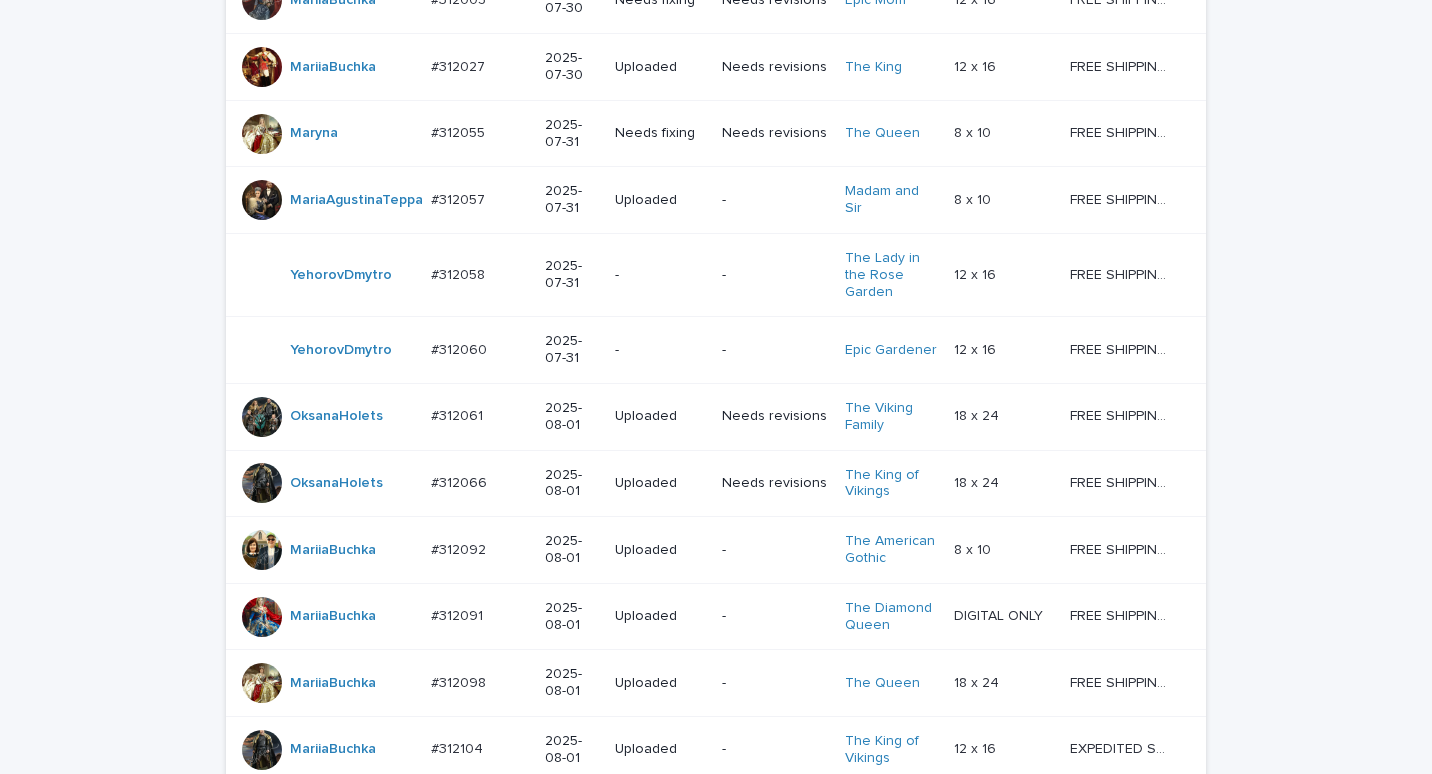 click on "#312058" at bounding box center (460, 273) 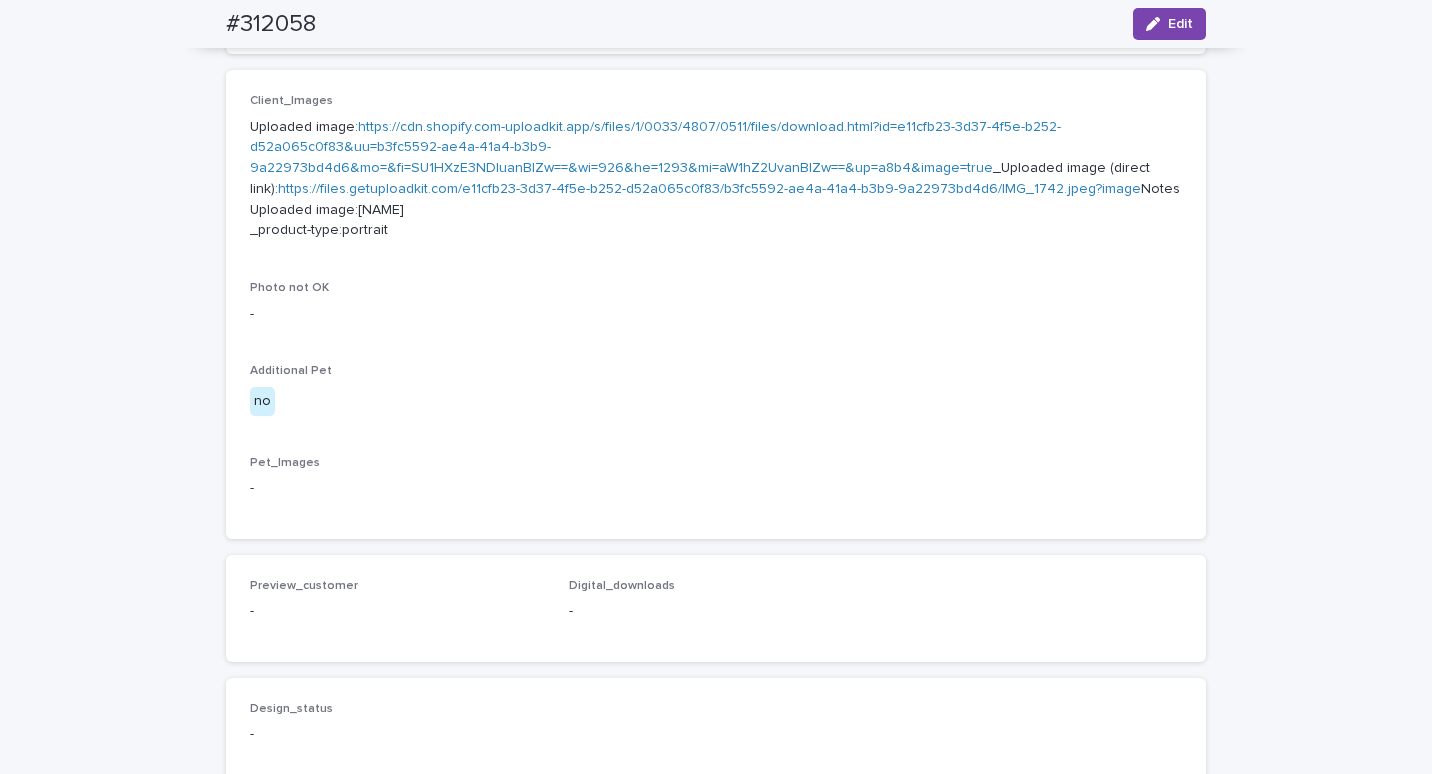 scroll, scrollTop: 500, scrollLeft: 0, axis: vertical 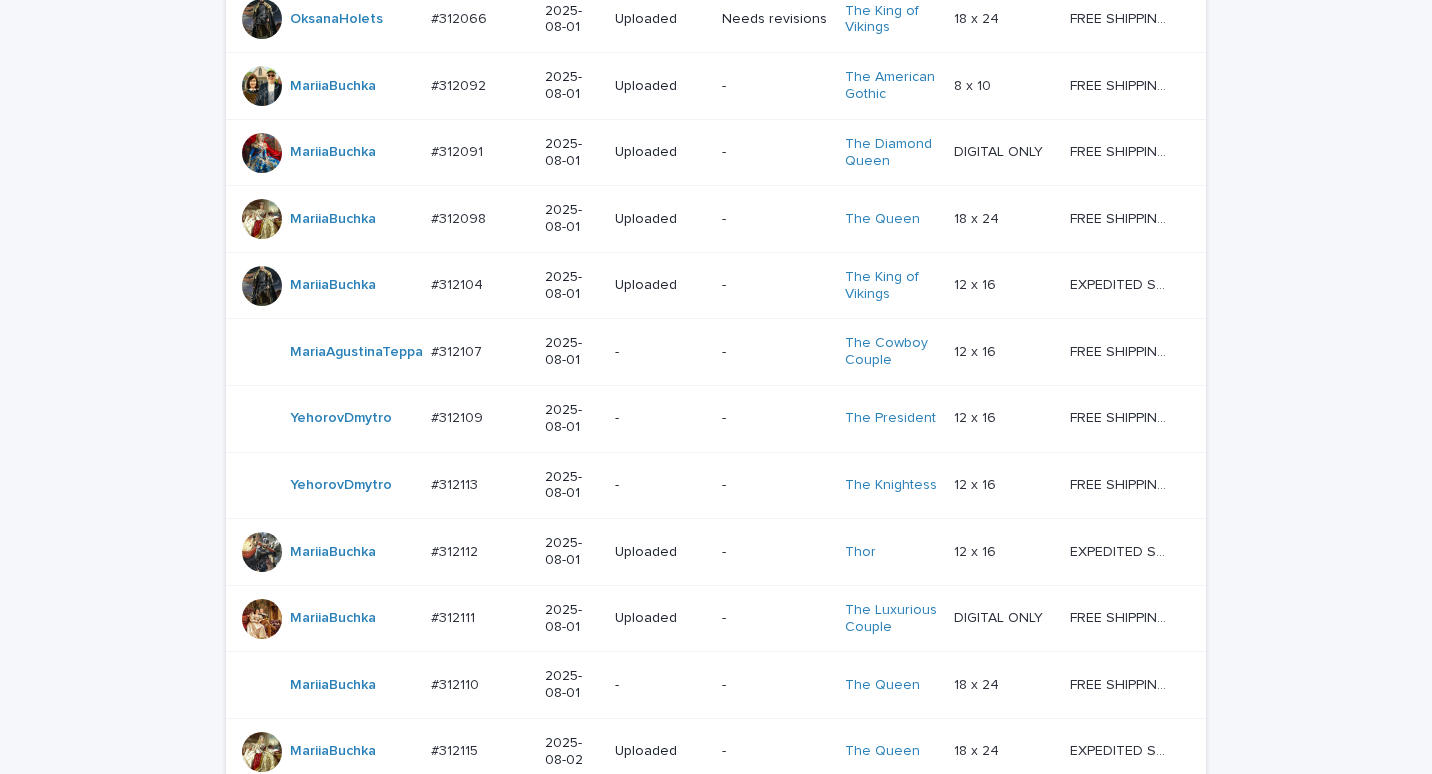 click on "#312109" at bounding box center (459, 416) 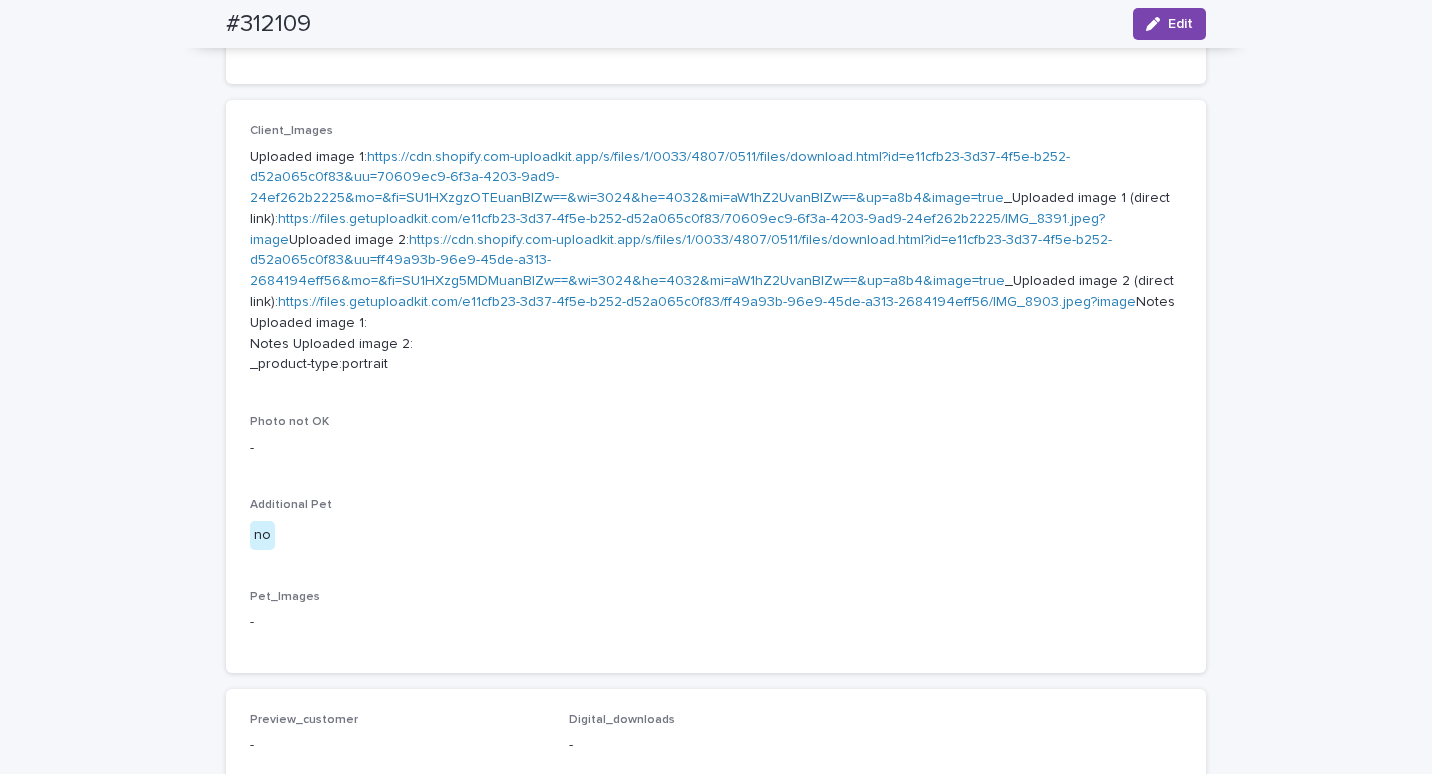 scroll, scrollTop: 964, scrollLeft: 0, axis: vertical 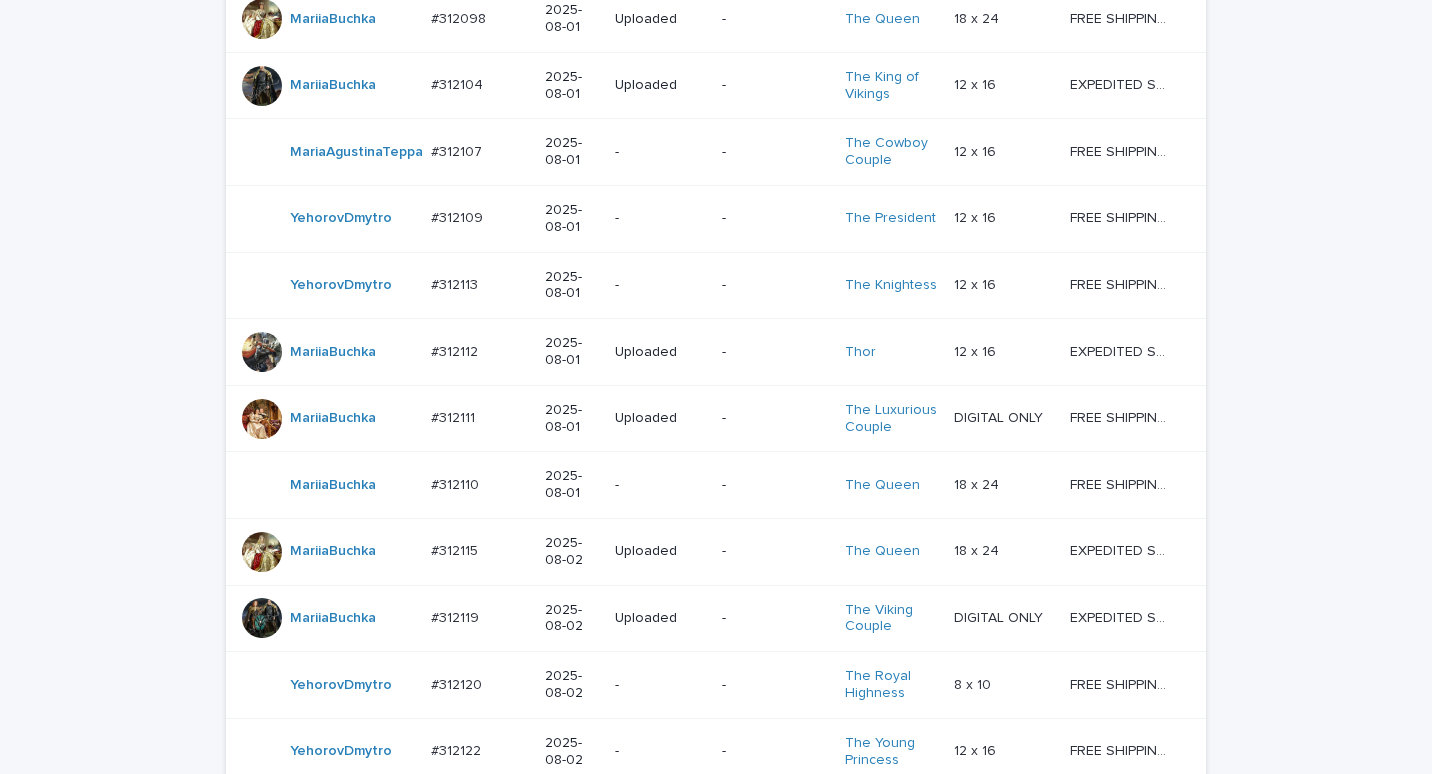 click on "[NAME] #312113 #312113" at bounding box center (480, 285) 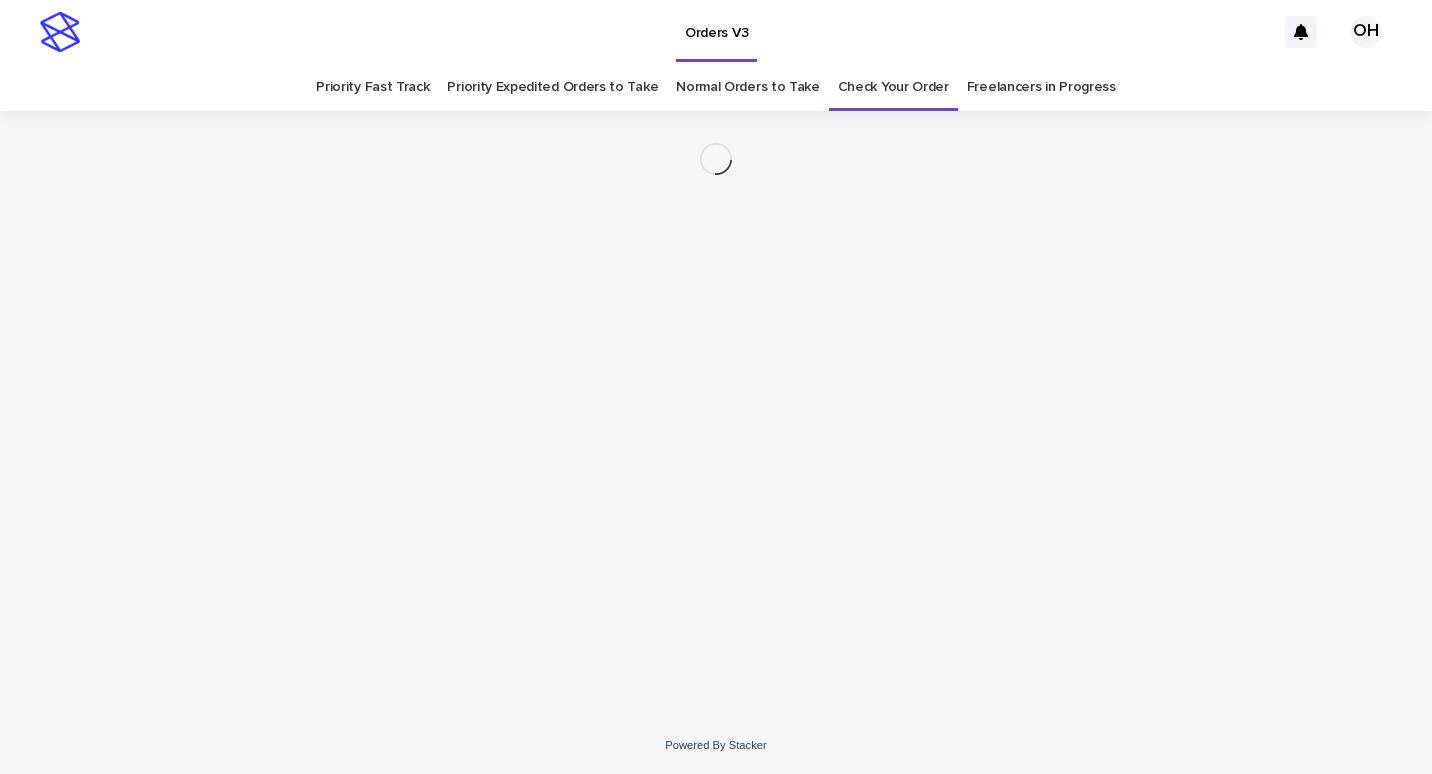 scroll, scrollTop: 0, scrollLeft: 0, axis: both 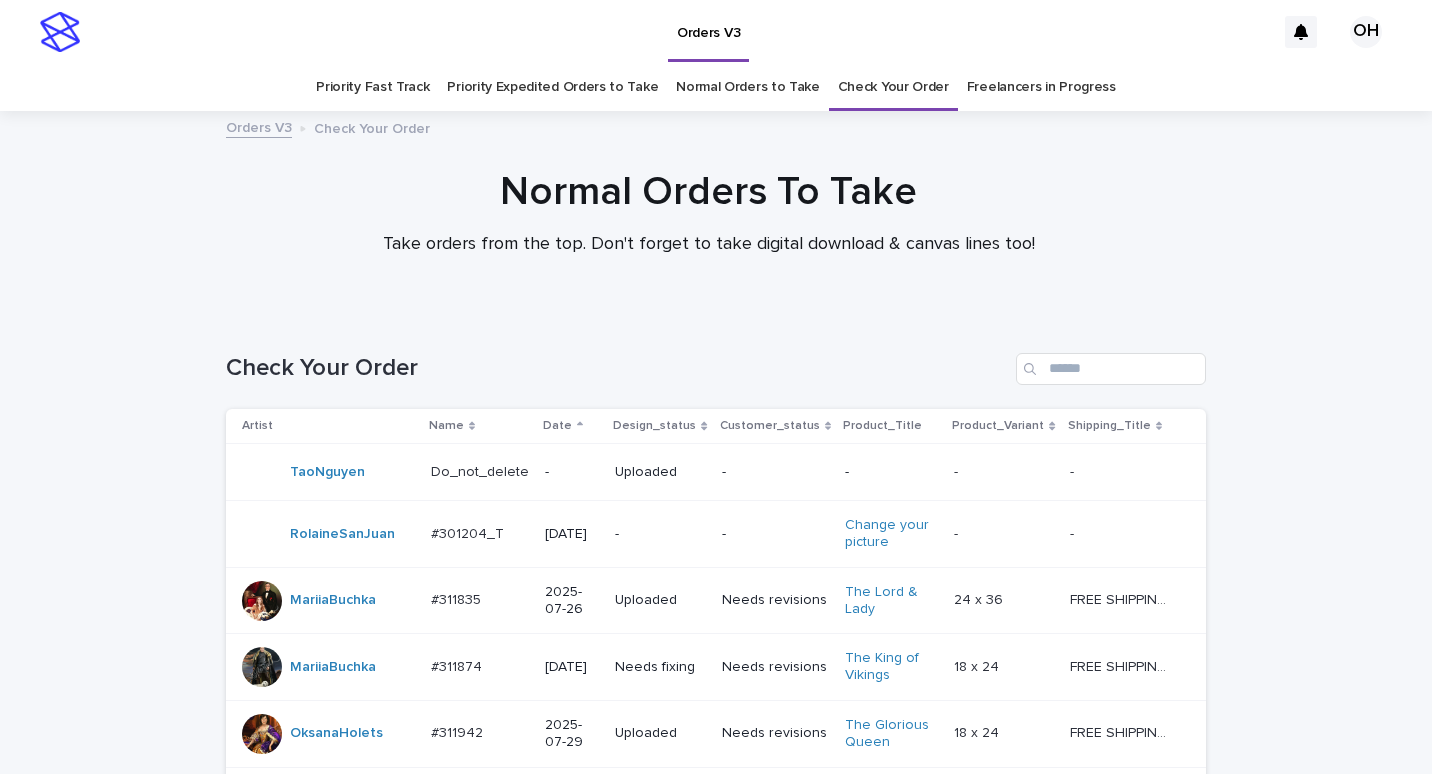 click on "Normal Orders to Take" at bounding box center (748, 87) 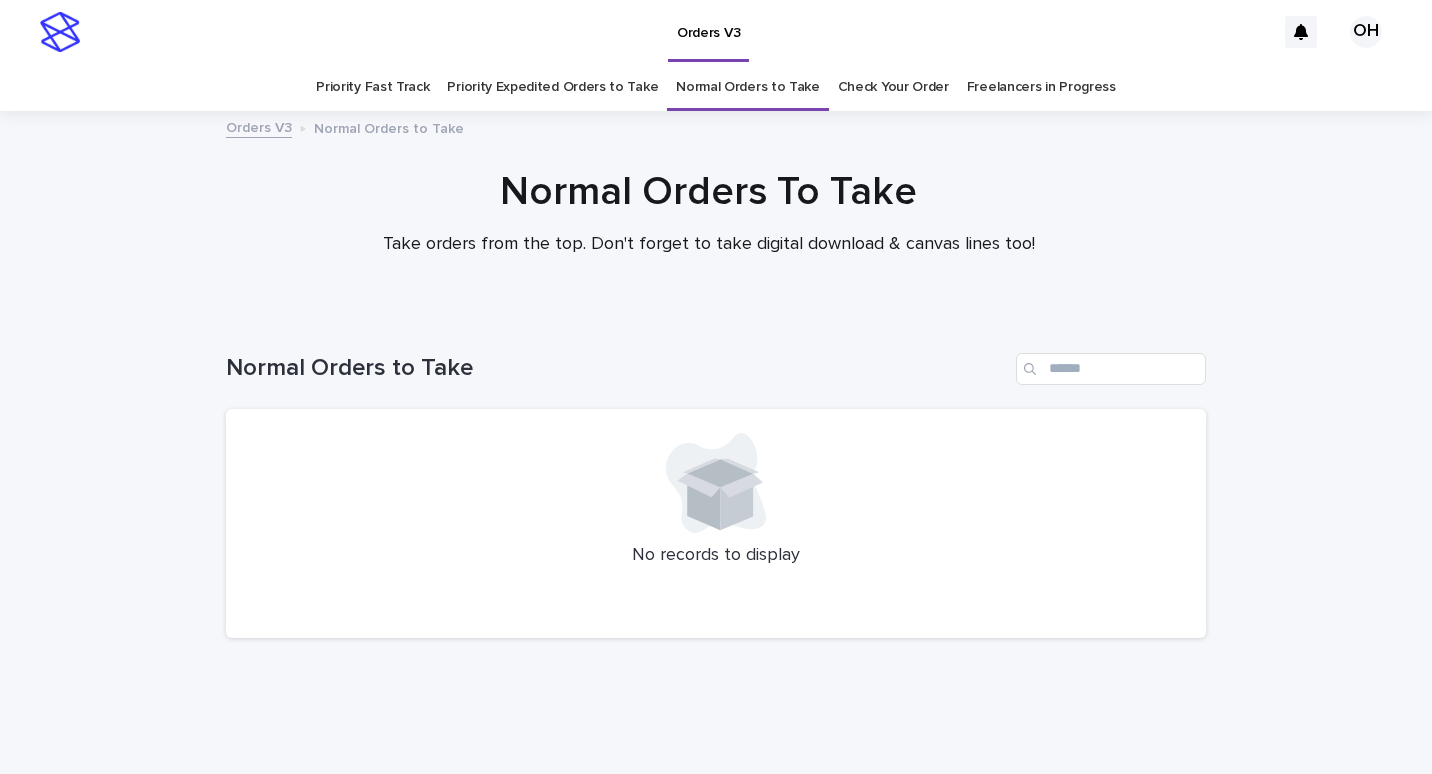 click on "Priority Expedited Orders to Take" at bounding box center (552, 87) 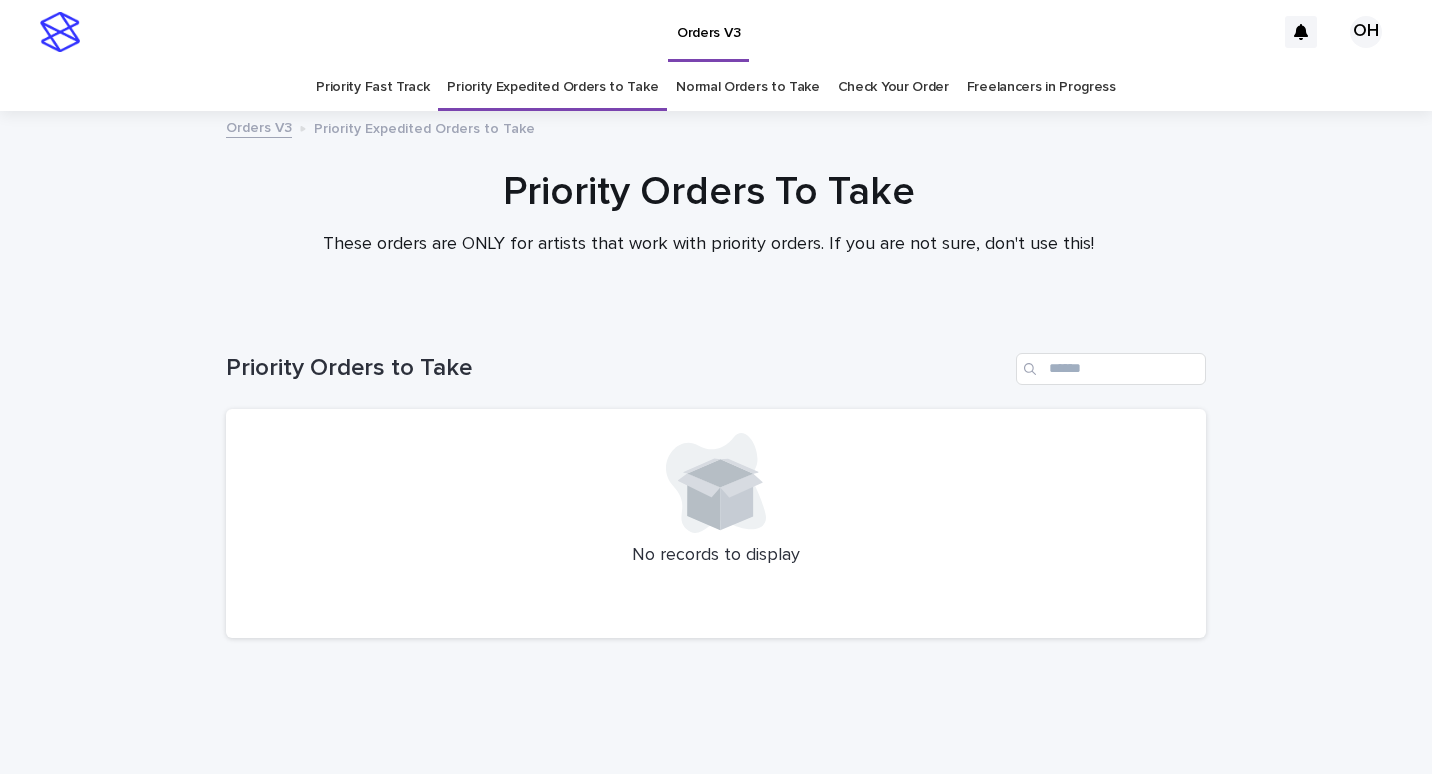 click on "Priority Fast Track" at bounding box center [372, 87] 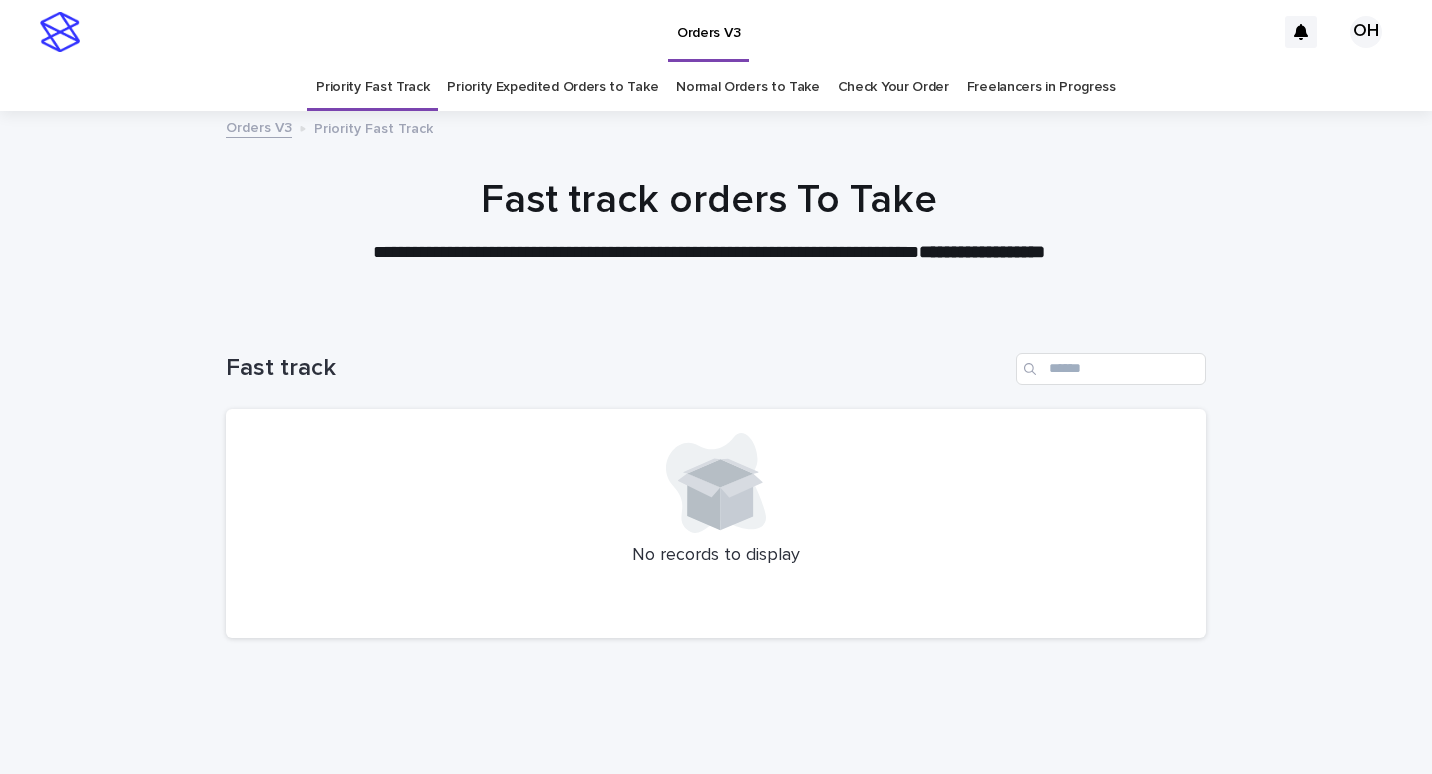 click on "Check Your Order" at bounding box center (893, 87) 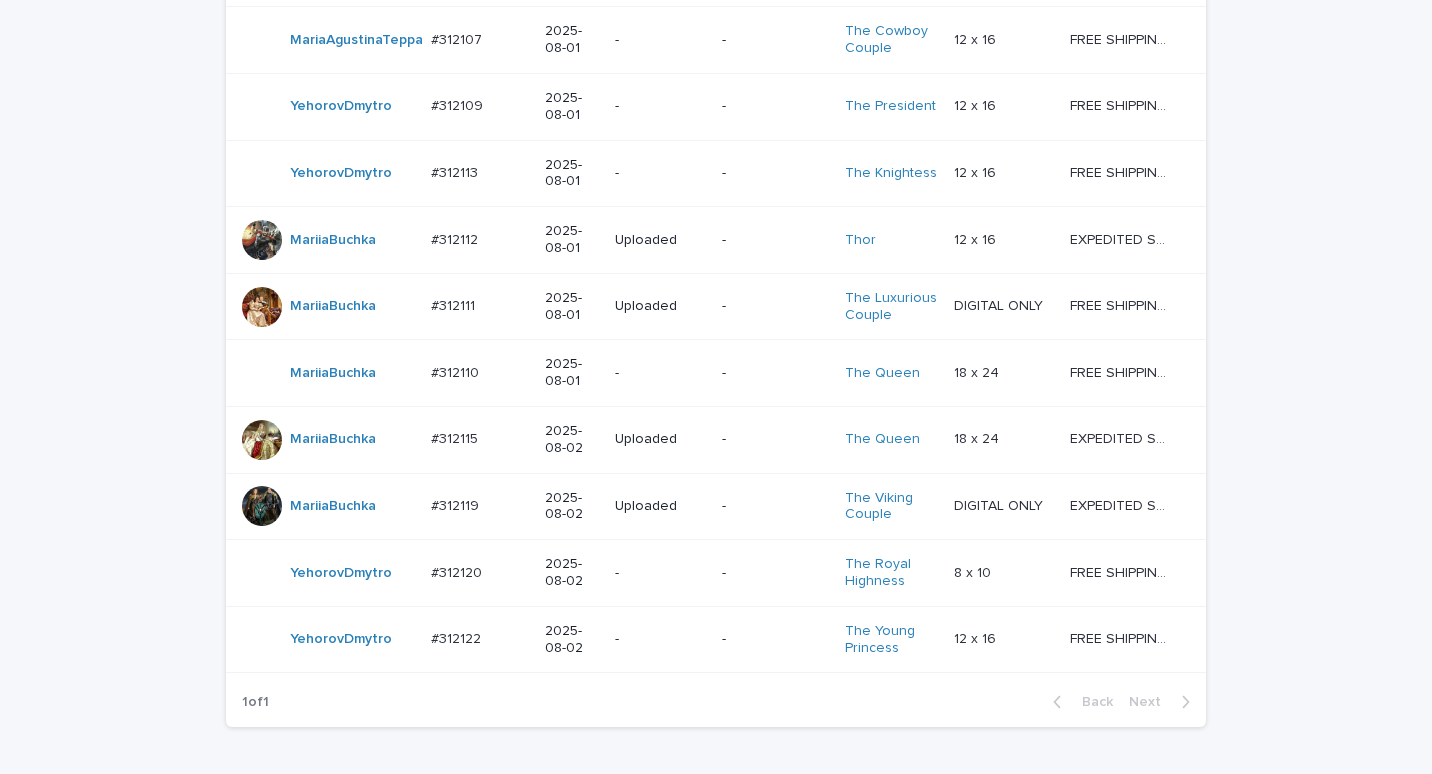 scroll, scrollTop: 1685, scrollLeft: 0, axis: vertical 